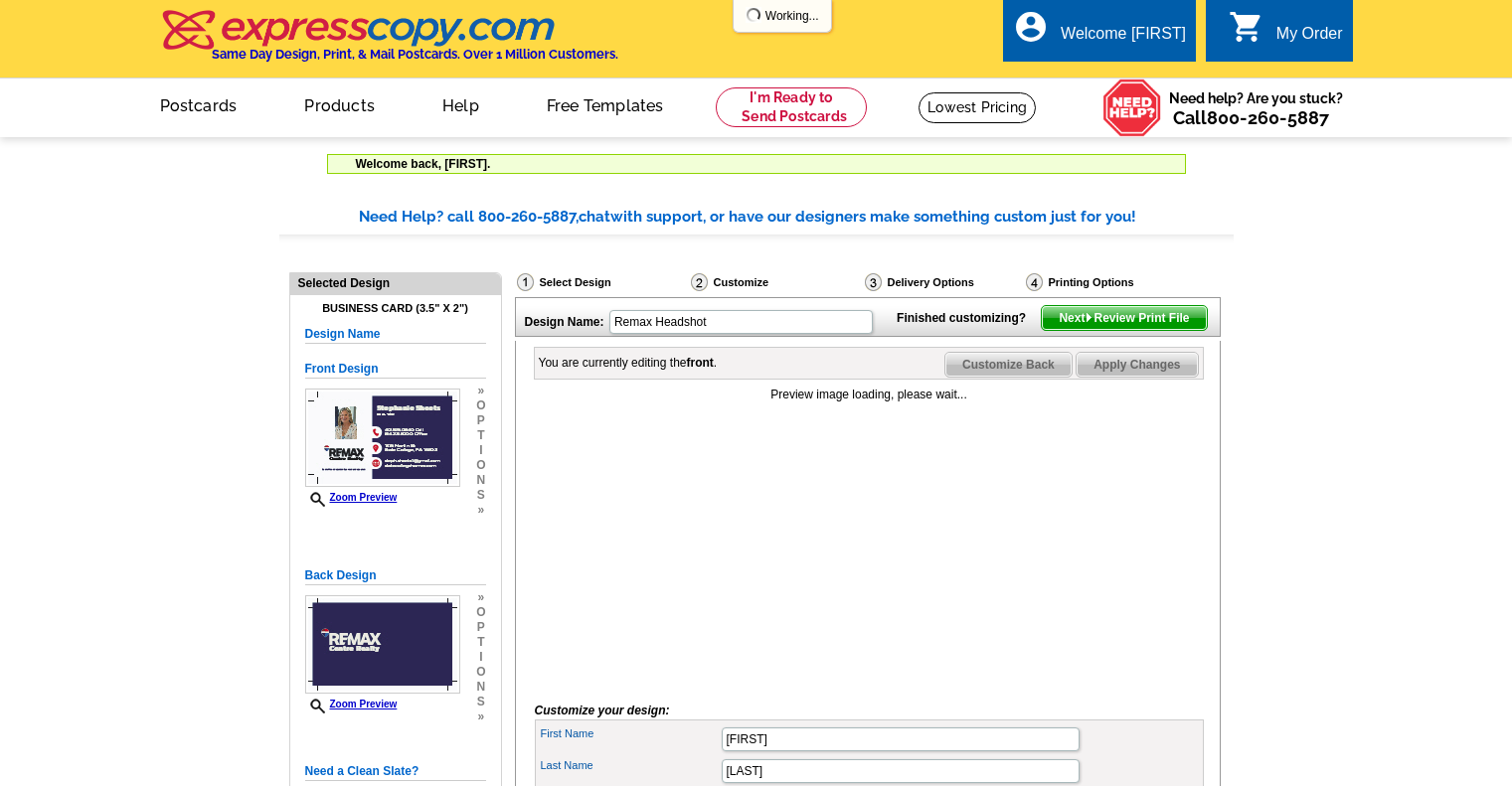 scroll, scrollTop: 0, scrollLeft: 0, axis: both 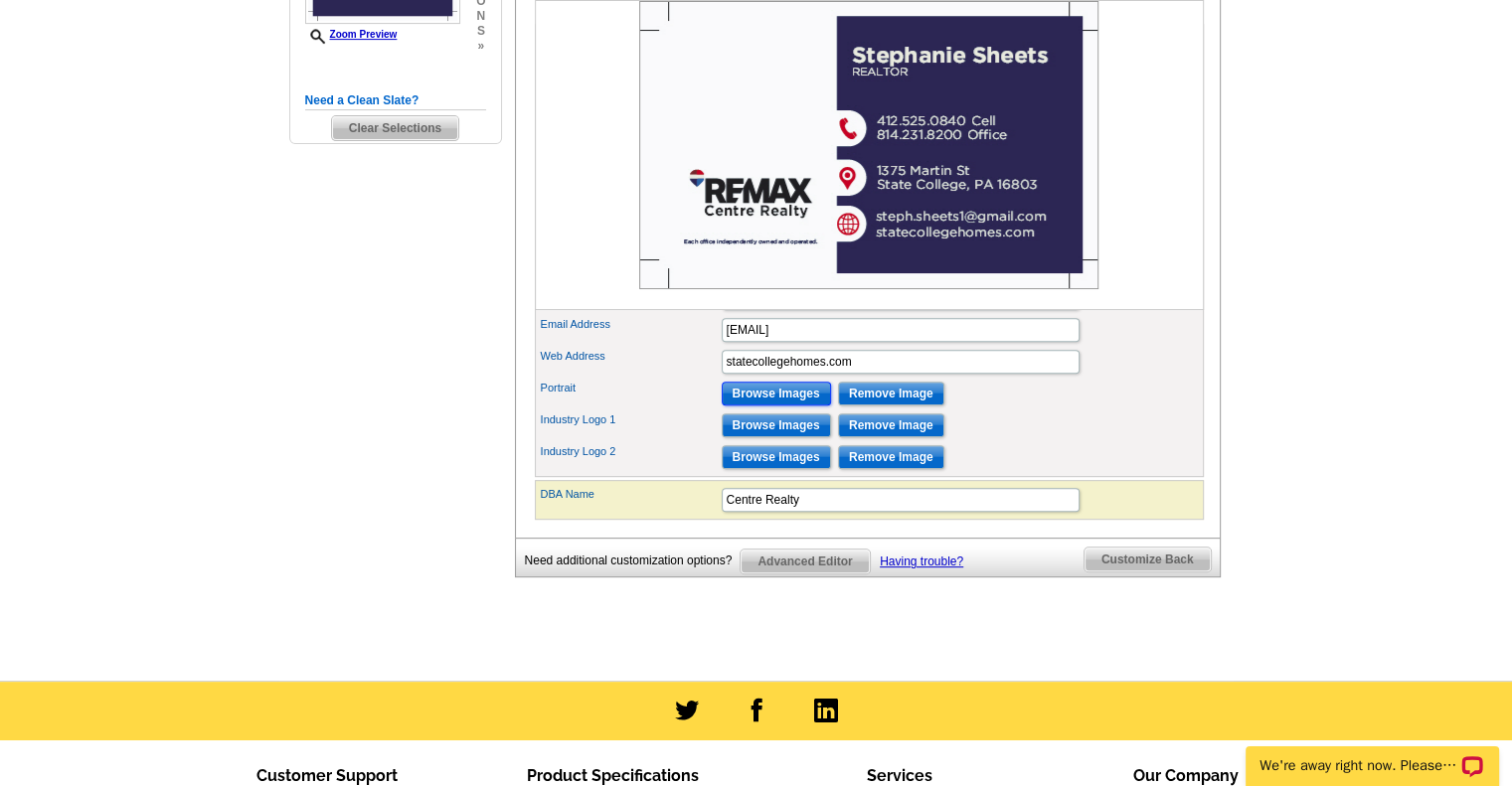 click on "Browse Images" at bounding box center [776, 393] 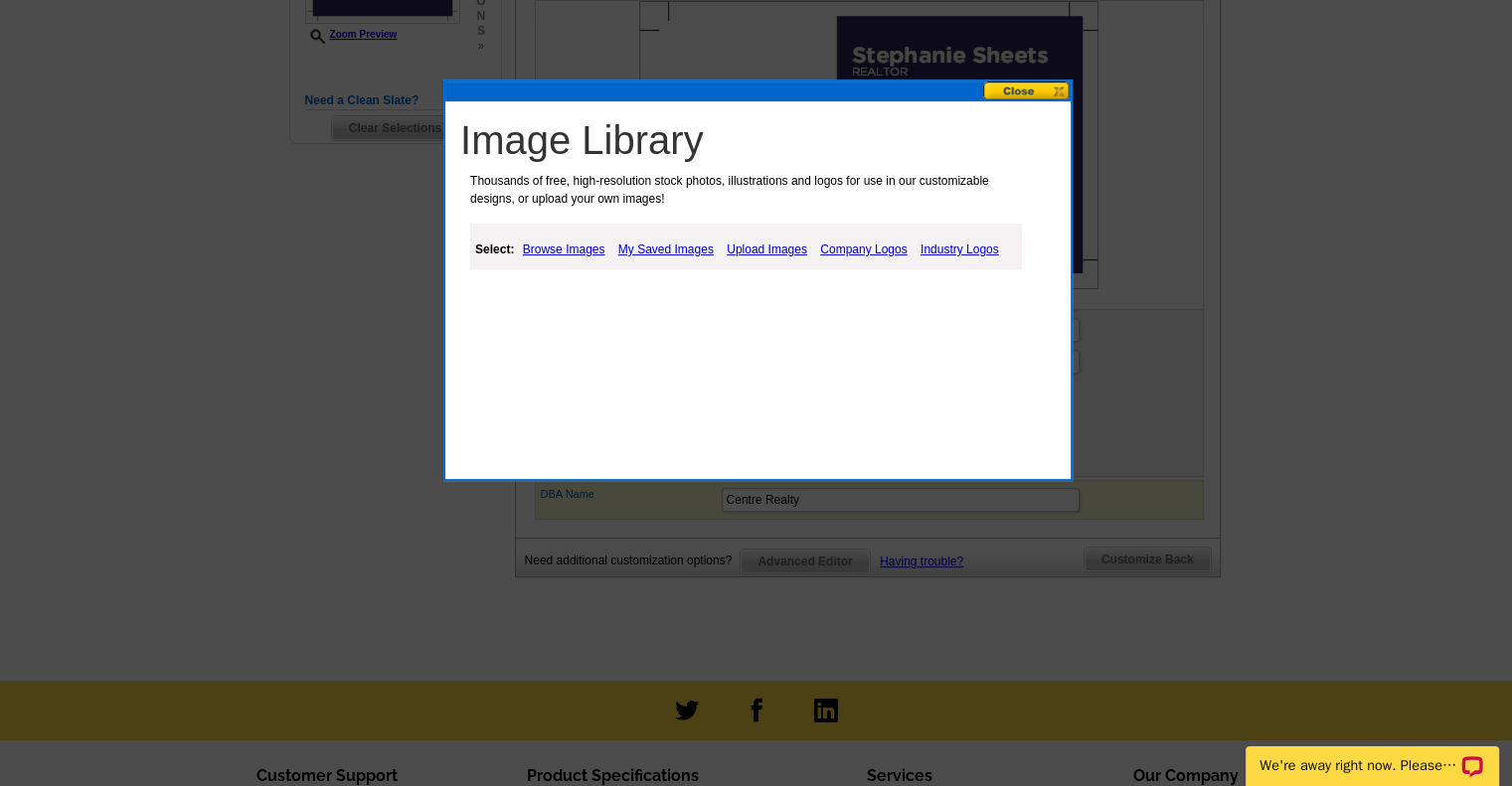 click on "Upload Images" at bounding box center [766, 249] 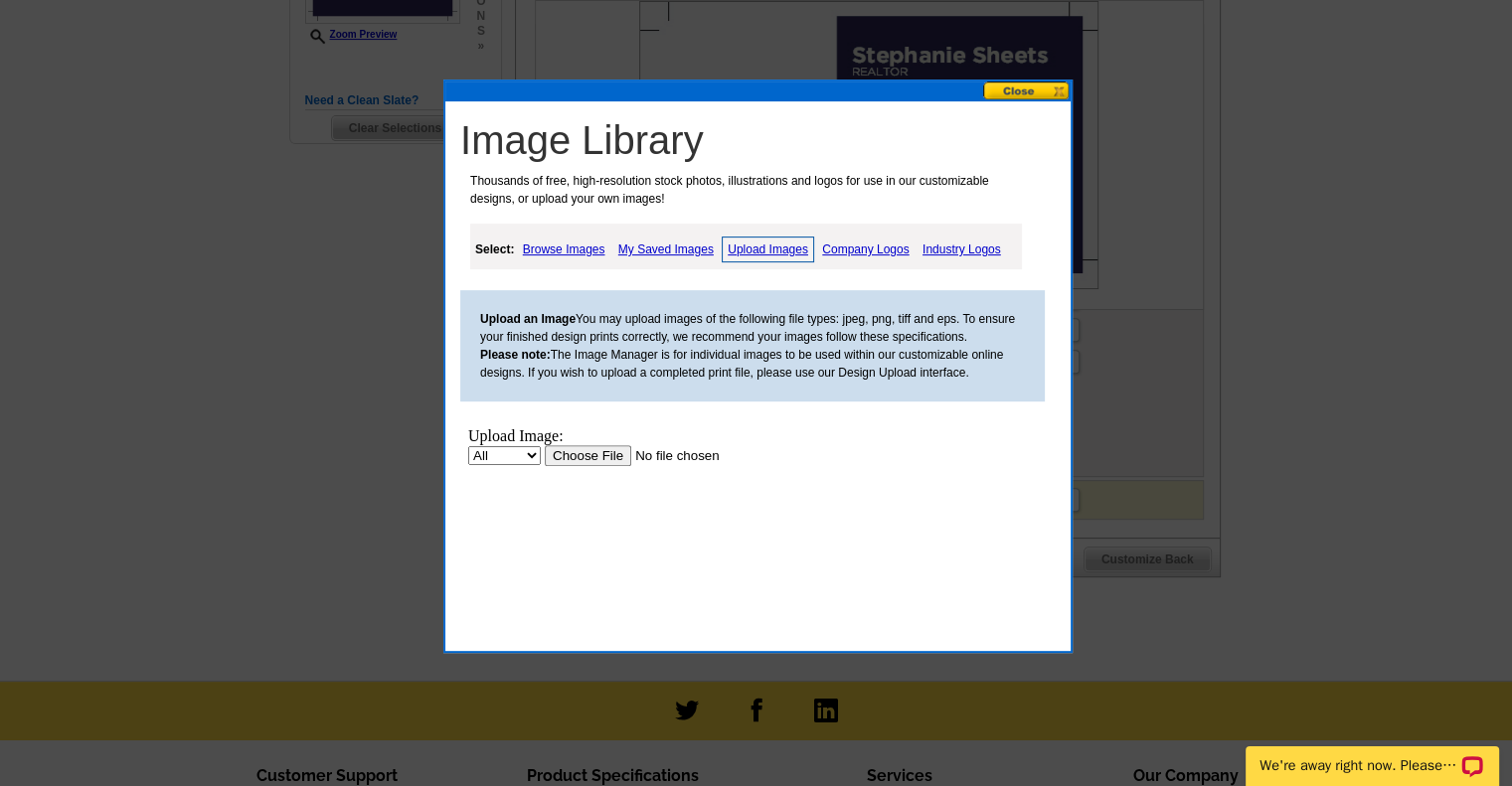 scroll, scrollTop: 0, scrollLeft: 0, axis: both 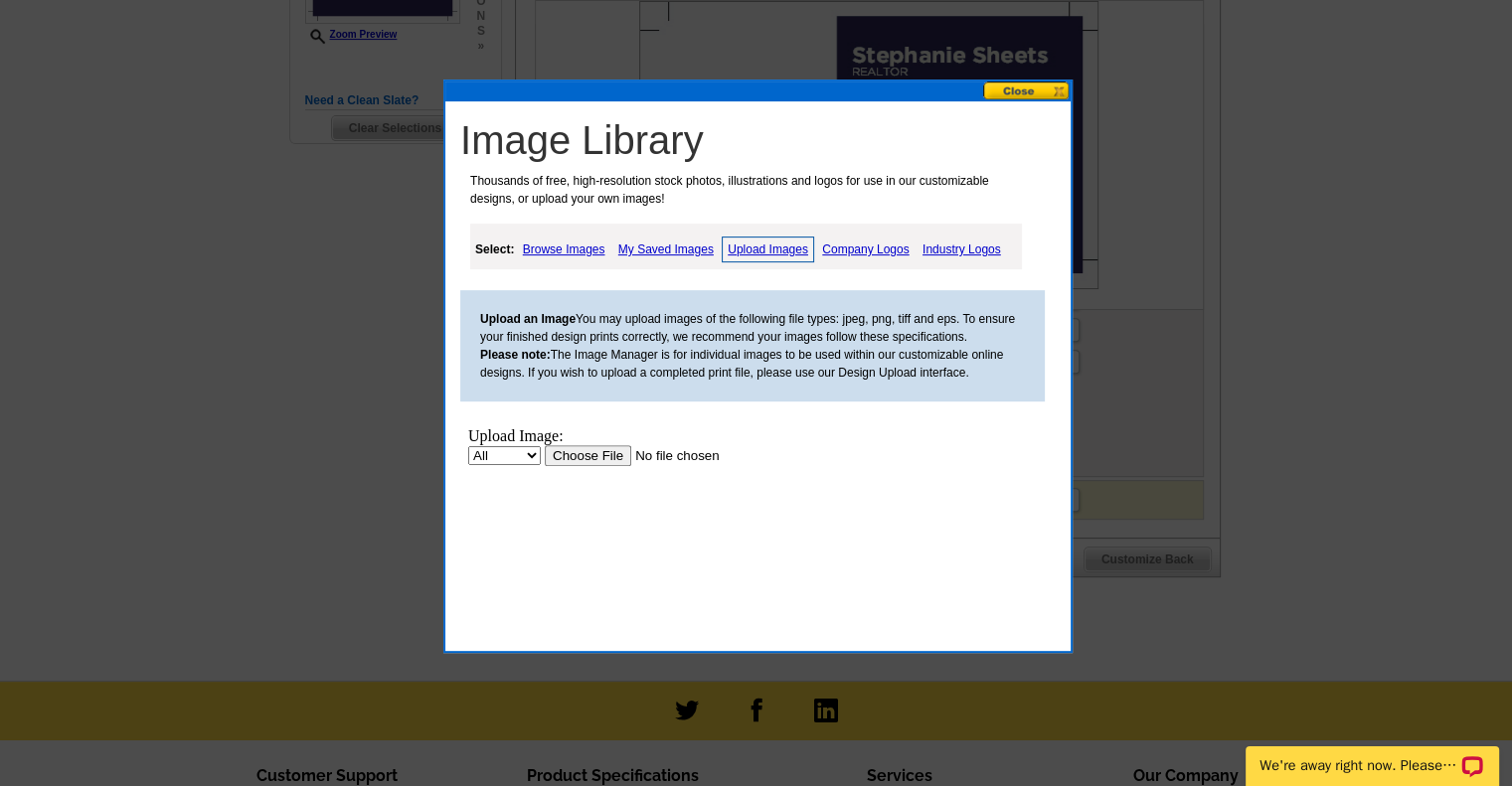 click on "All
Property" at bounding box center [504, 455] 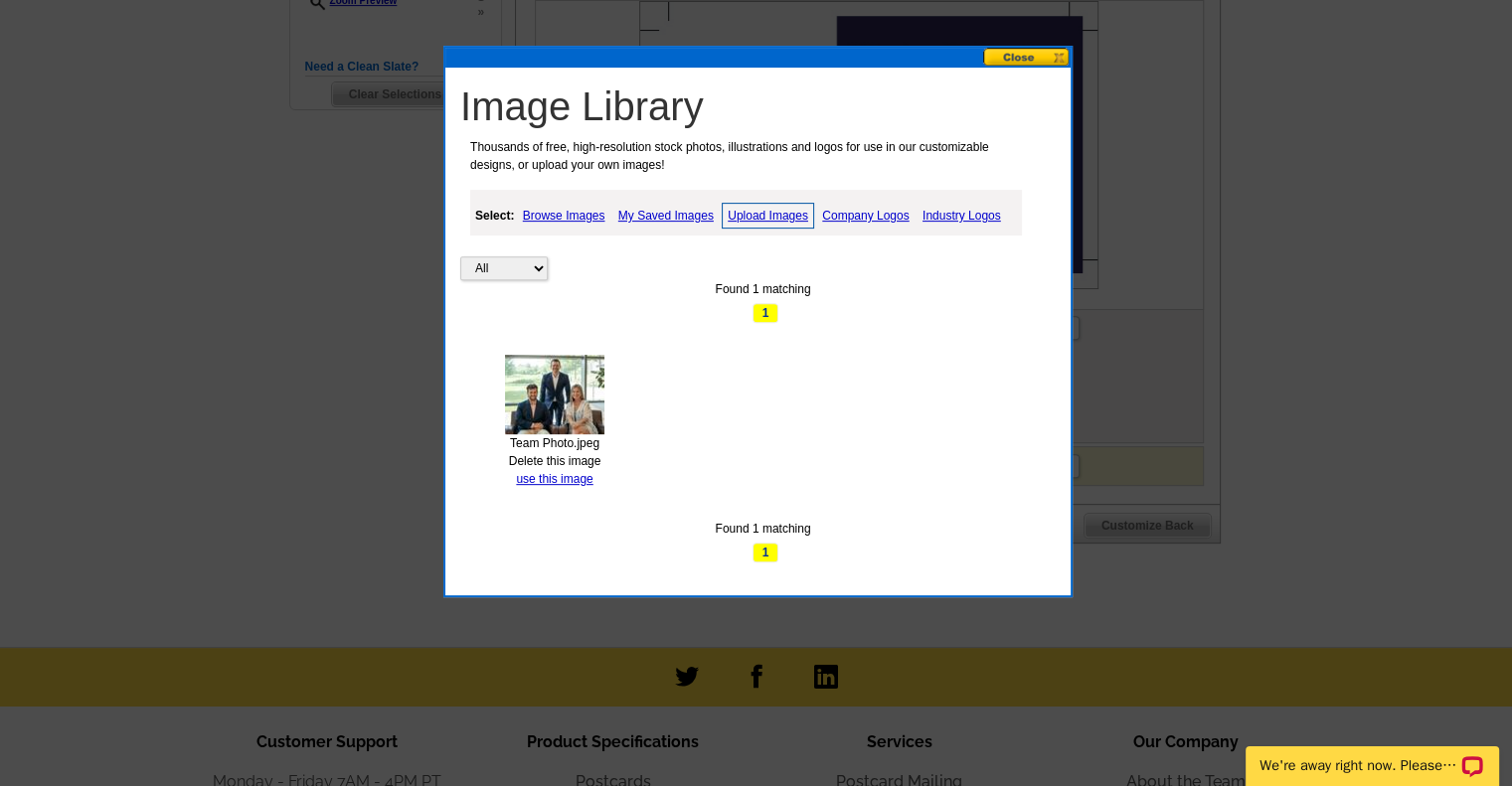 scroll, scrollTop: 696, scrollLeft: 0, axis: vertical 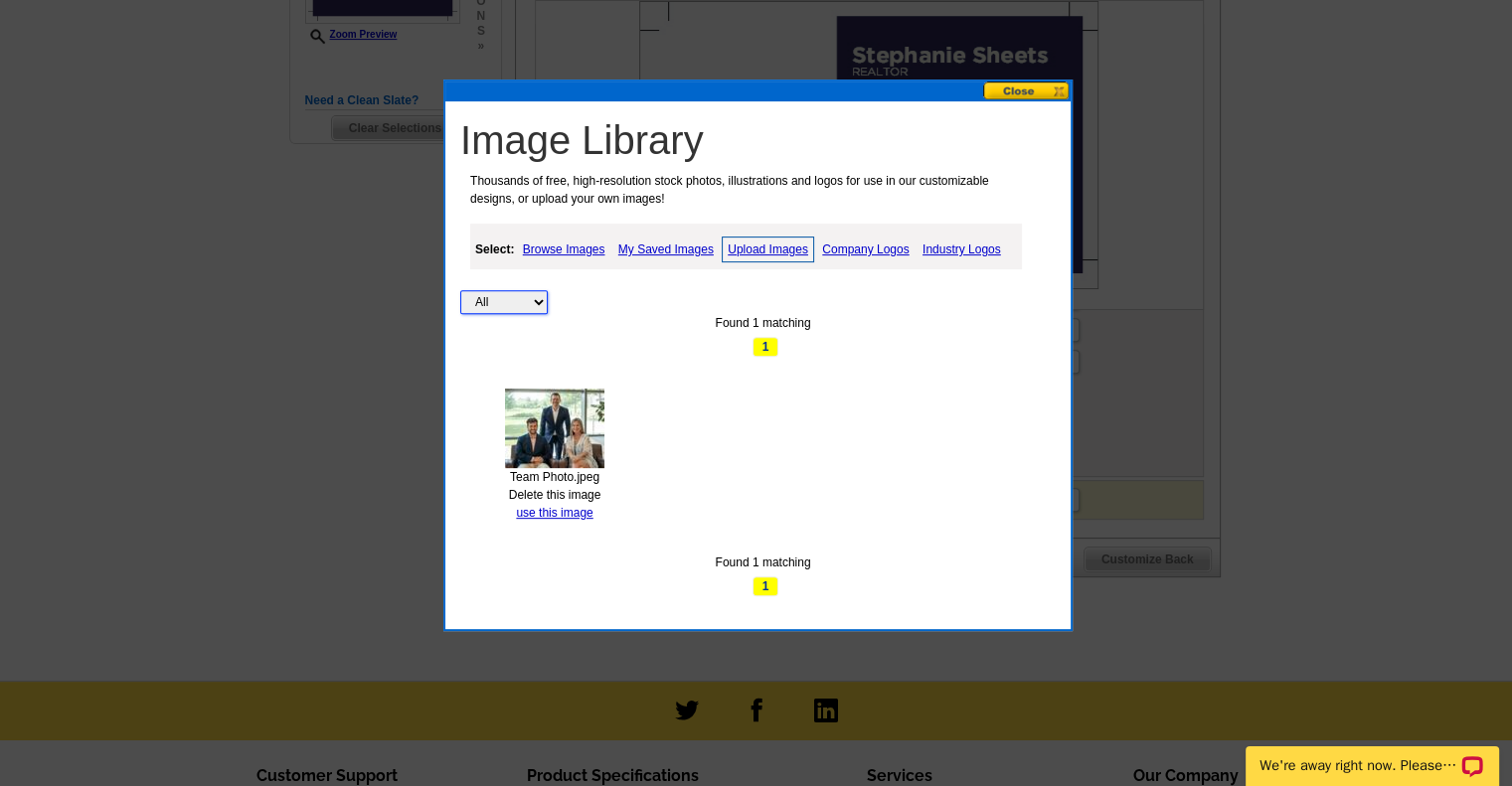 click on "All Property" at bounding box center (504, 302) 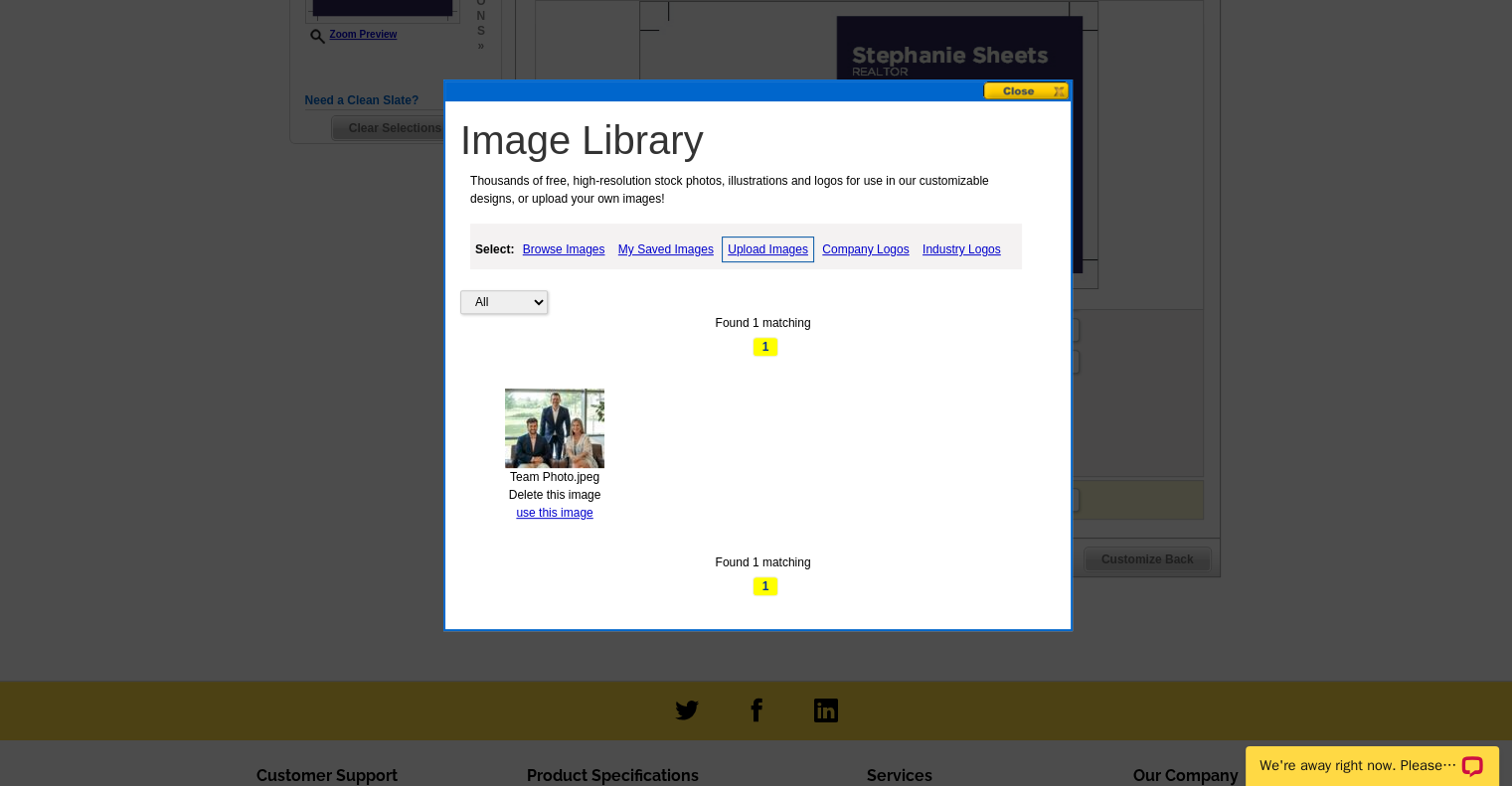 click on "1" at bounding box center (765, 347) 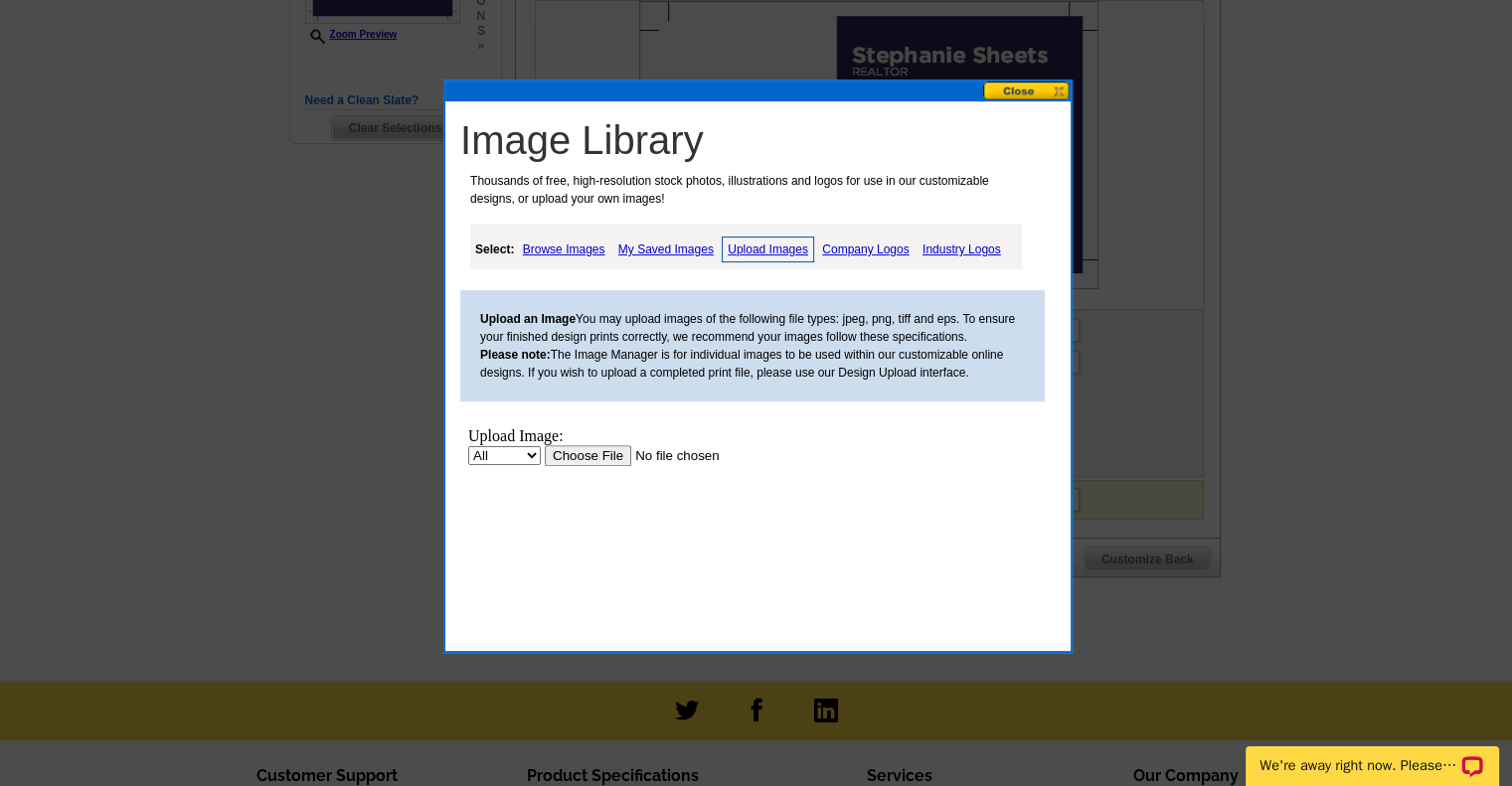 scroll, scrollTop: 0, scrollLeft: 0, axis: both 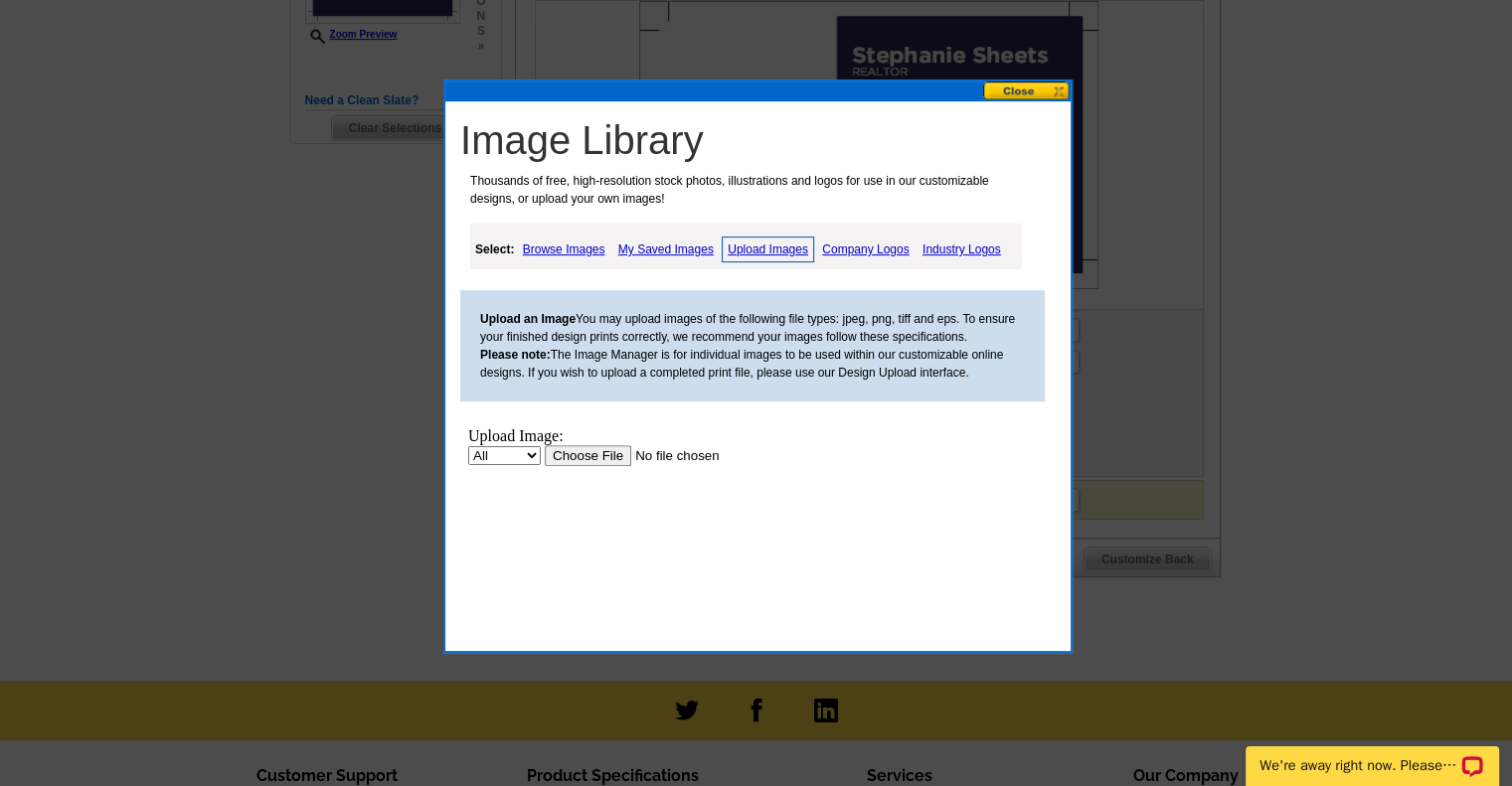 click at bounding box center [670, 455] 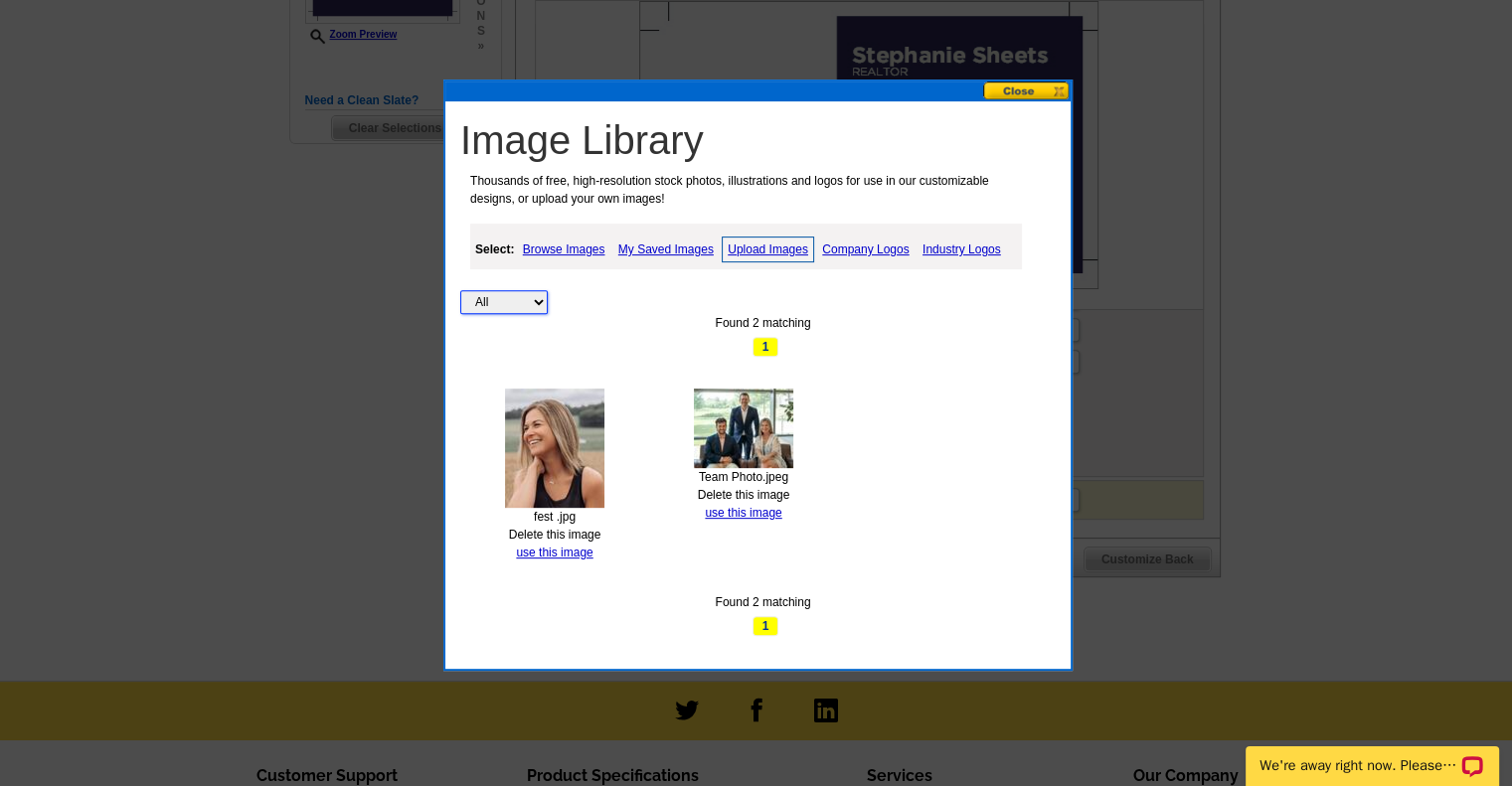 click on "All Property" at bounding box center (504, 302) 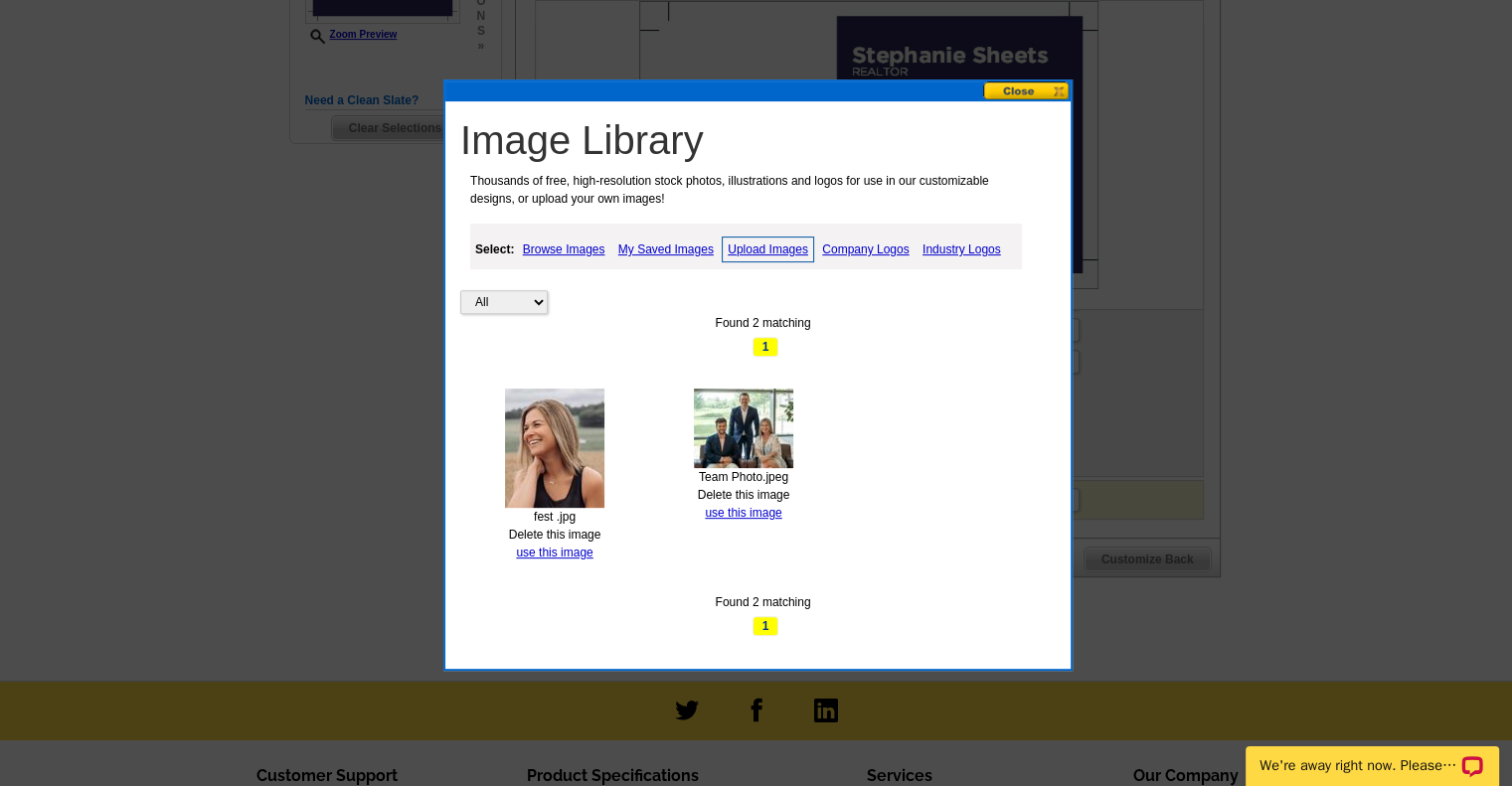 click on "Upload Images" at bounding box center [767, 249] 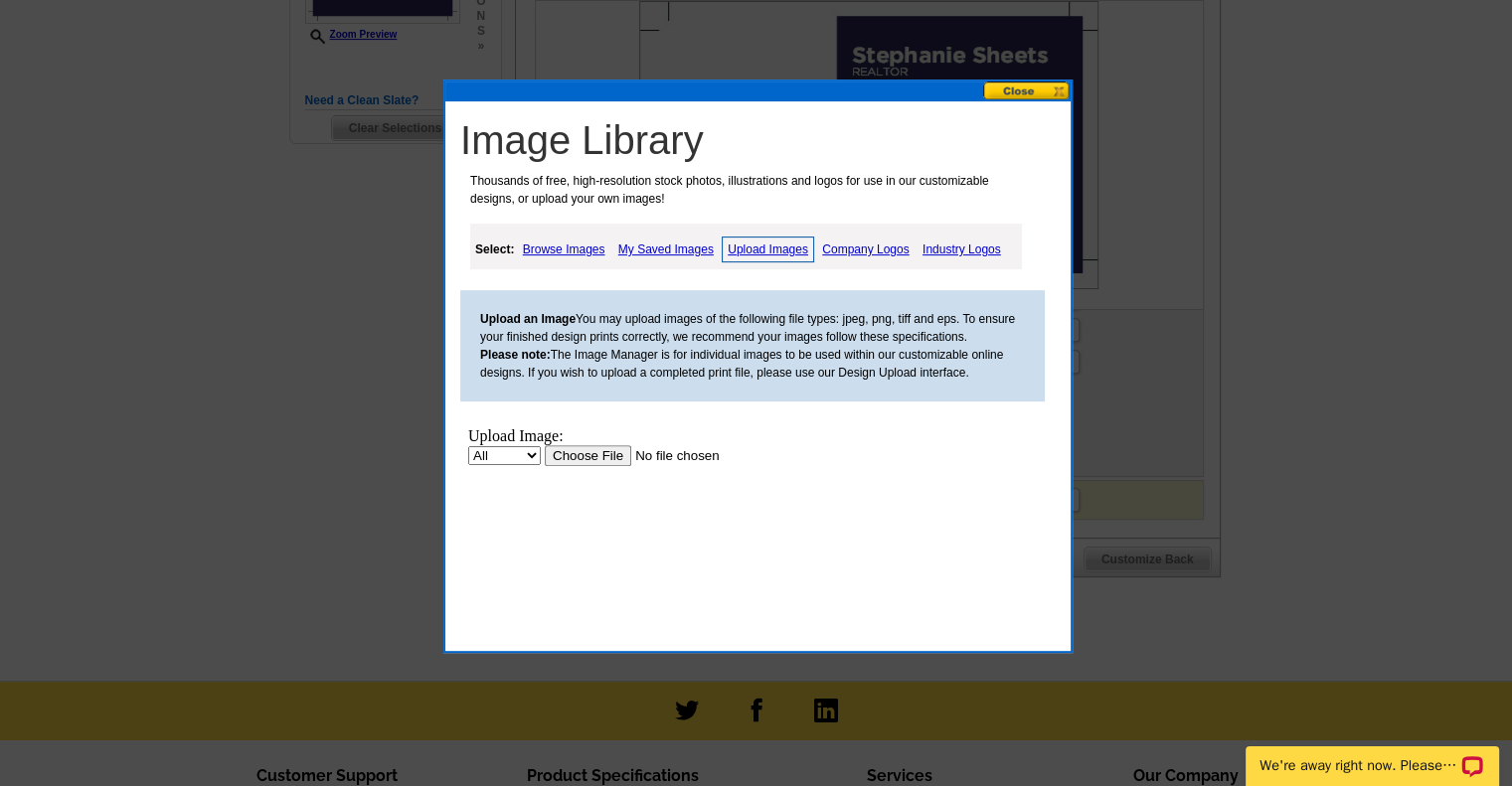 scroll, scrollTop: 0, scrollLeft: 0, axis: both 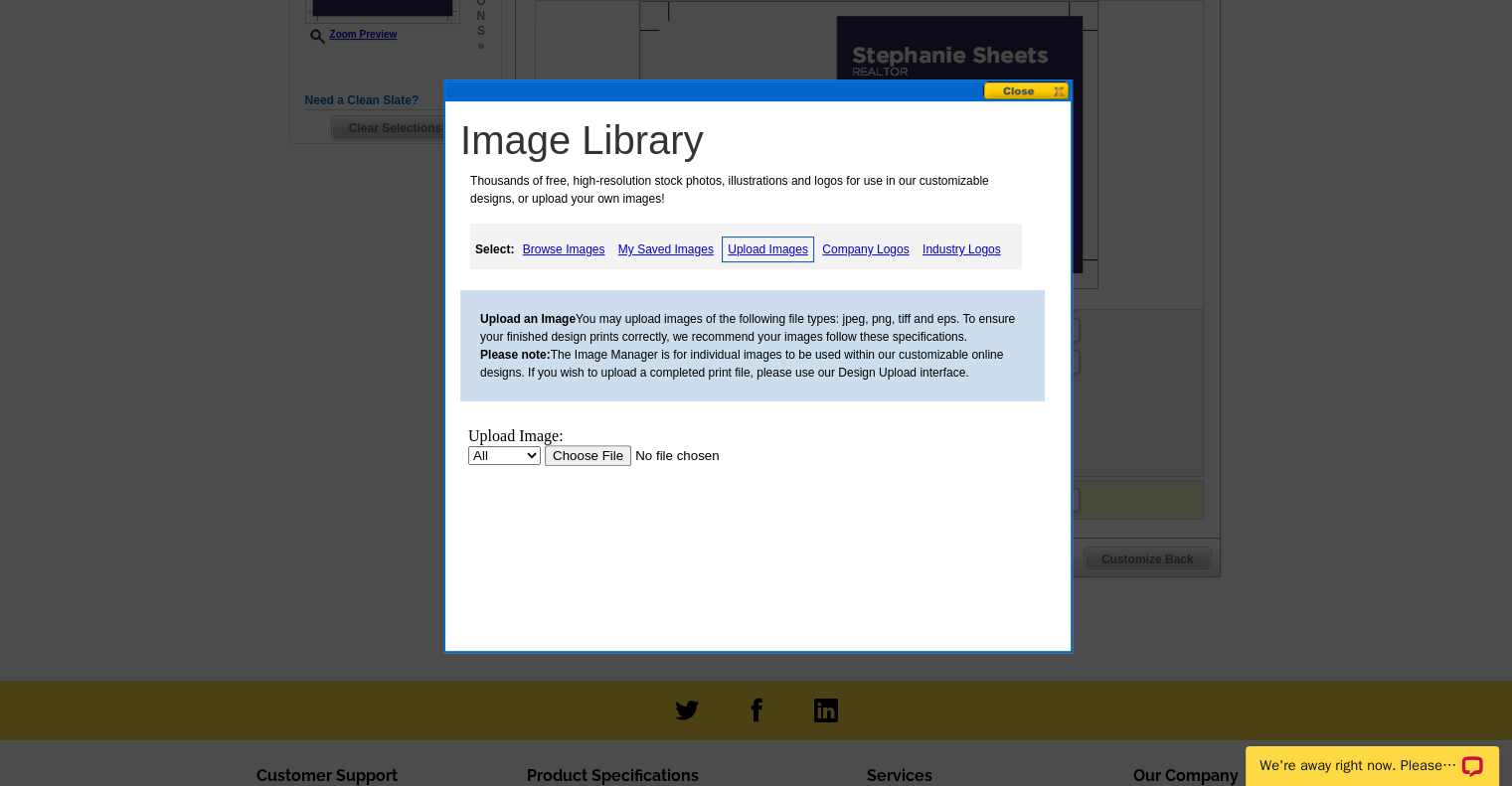 click at bounding box center (670, 455) 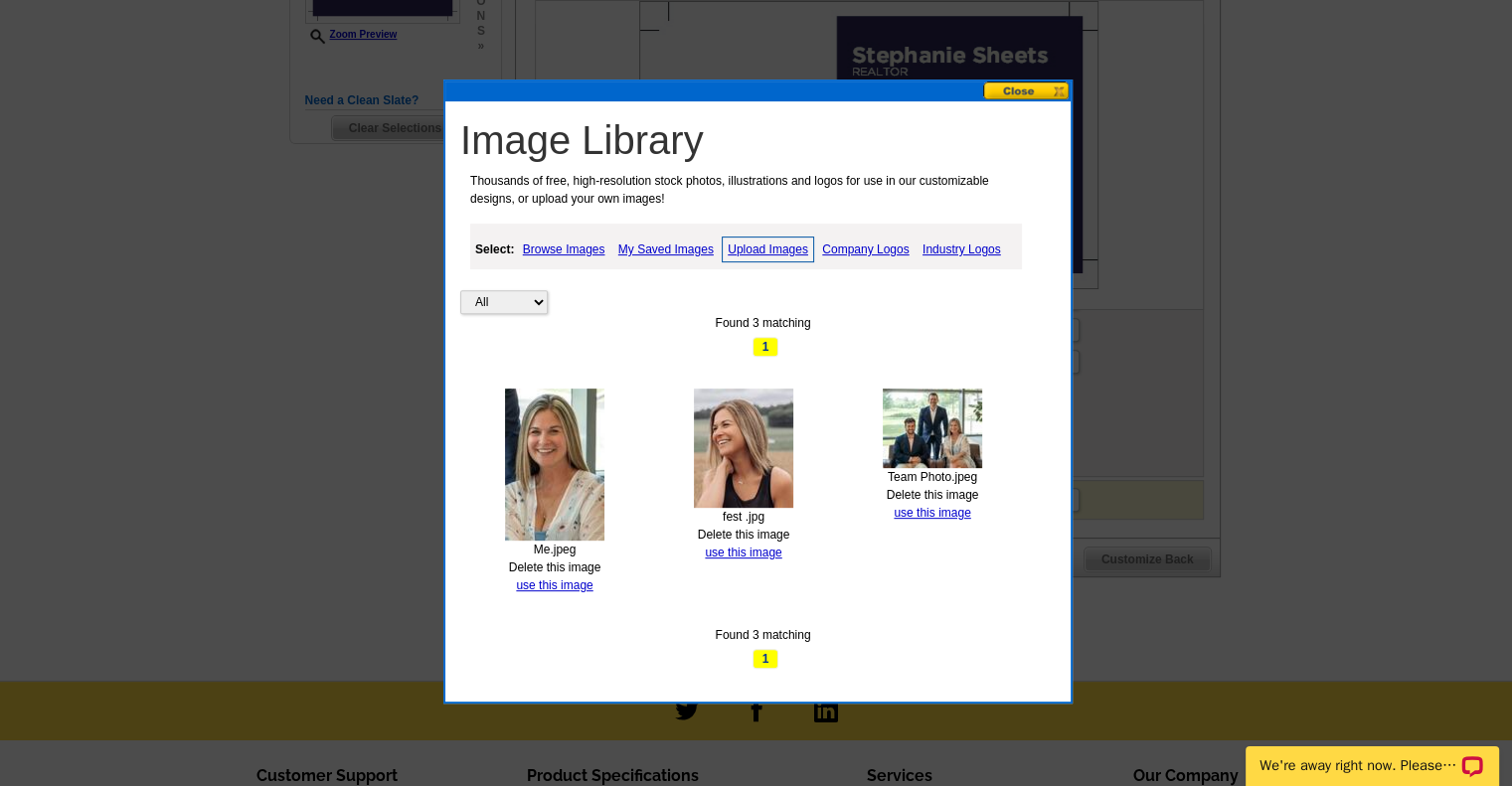 click on "Upload Images" at bounding box center [767, 249] 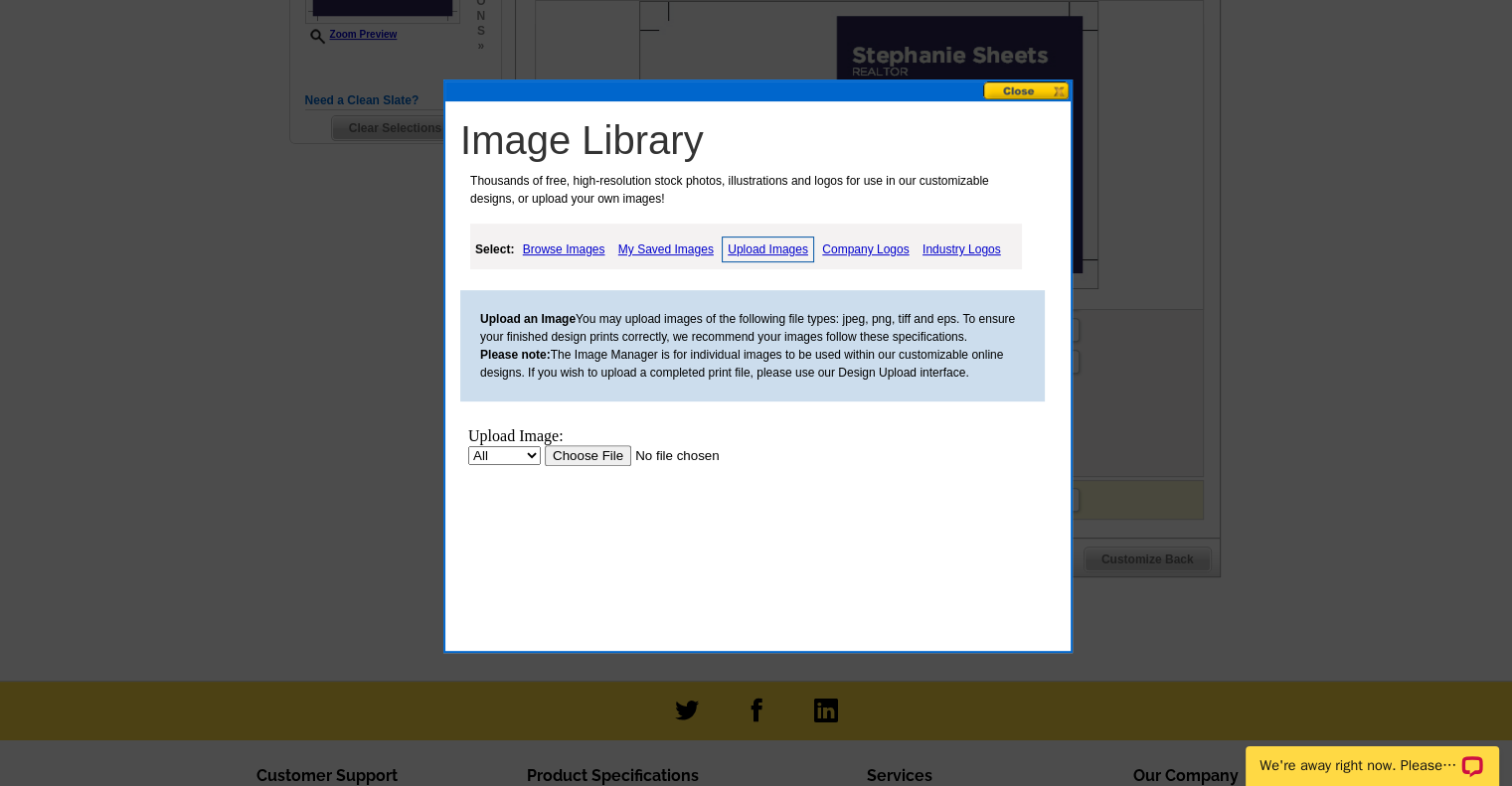 scroll, scrollTop: 0, scrollLeft: 0, axis: both 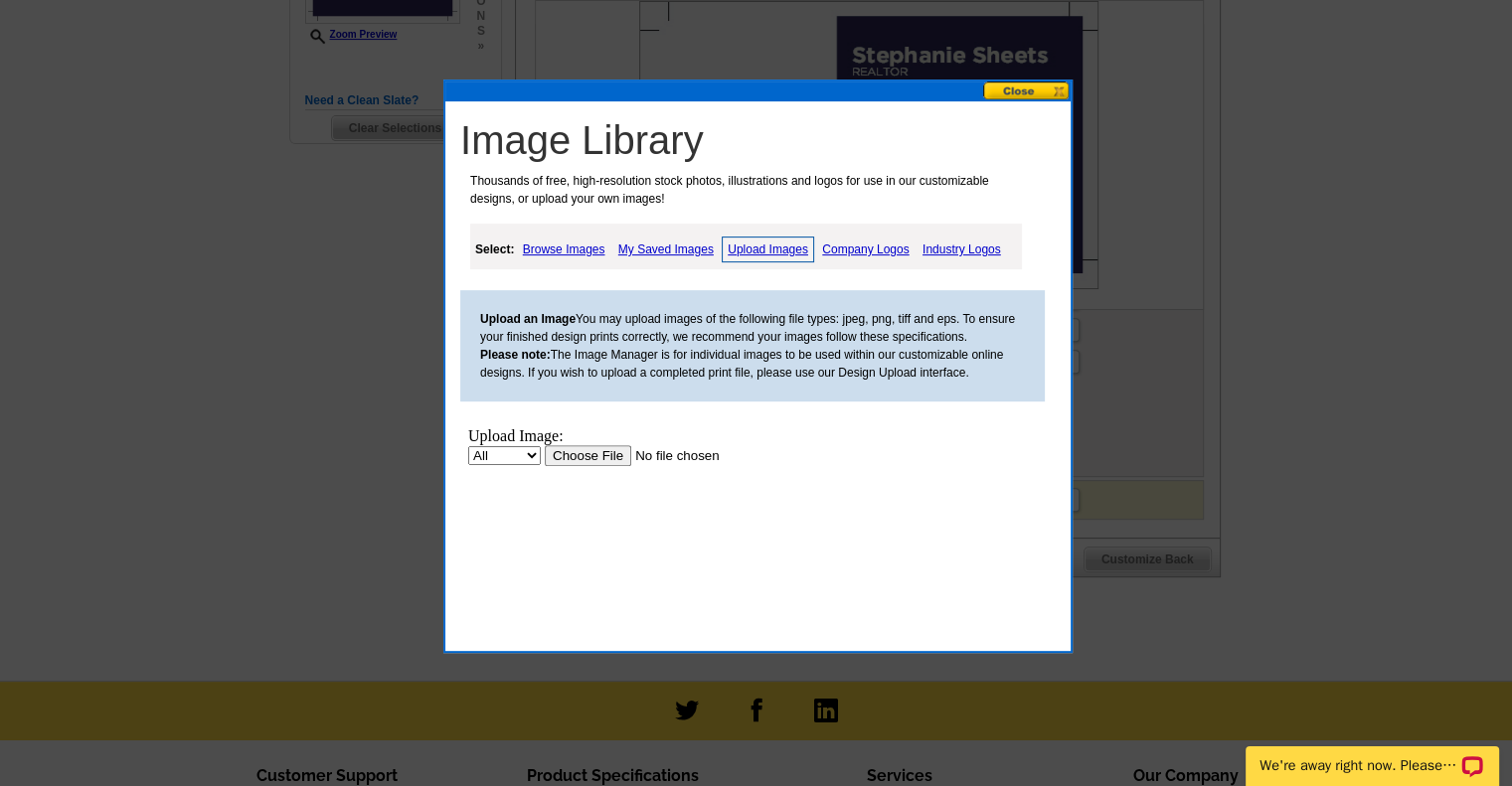 click at bounding box center [670, 455] 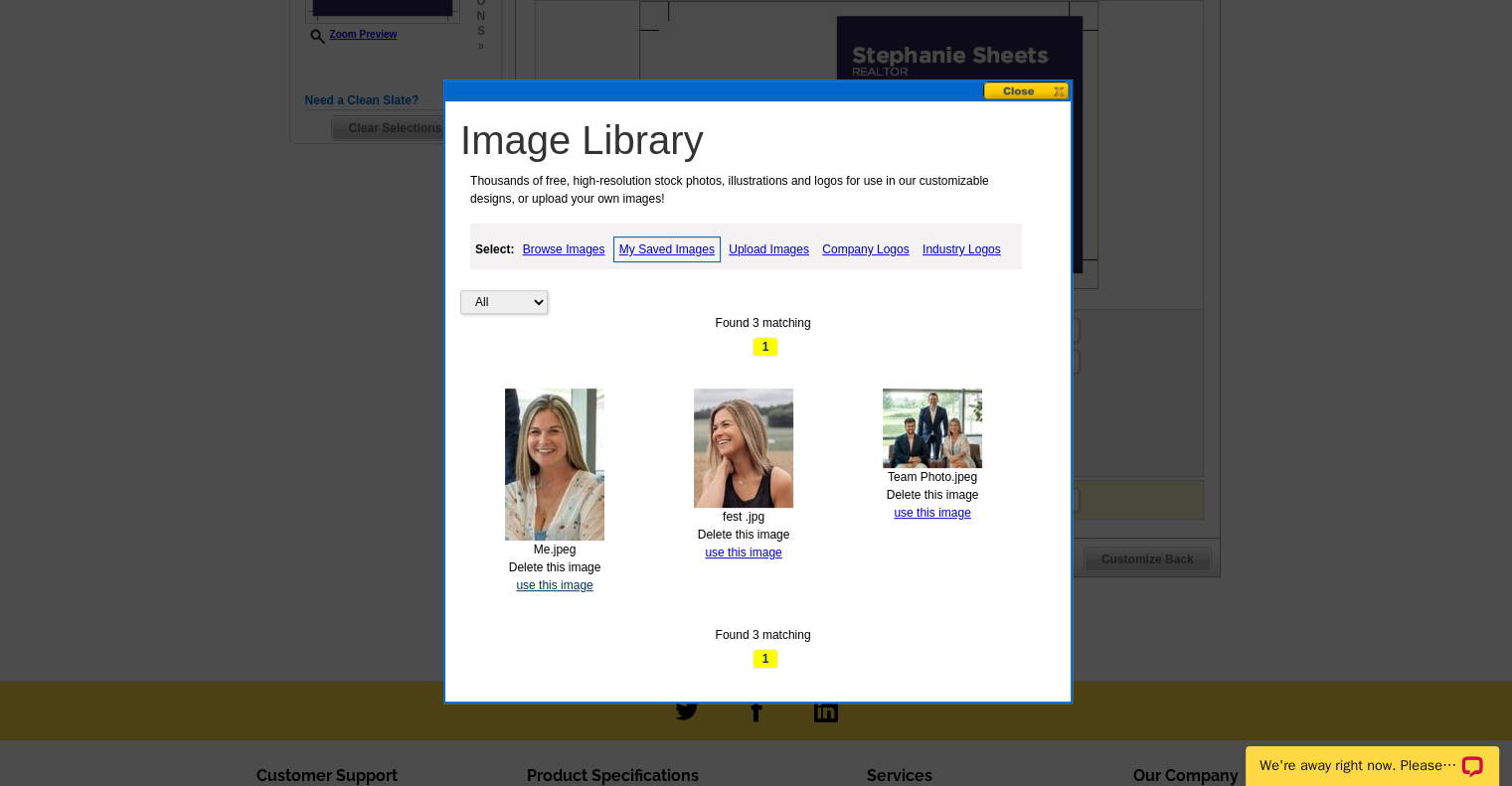 click on "use this image" at bounding box center [554, 585] 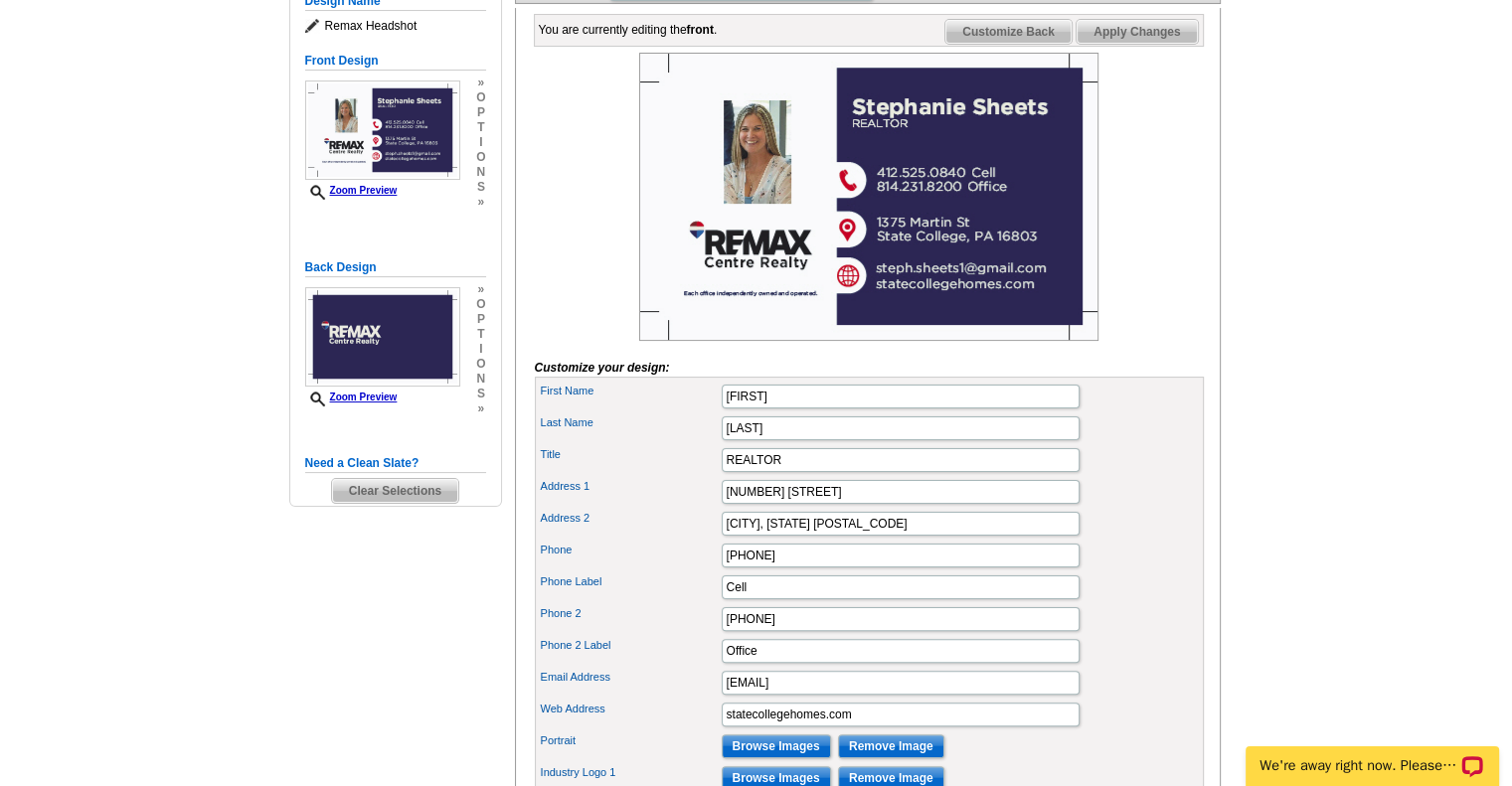 scroll, scrollTop: 298, scrollLeft: 0, axis: vertical 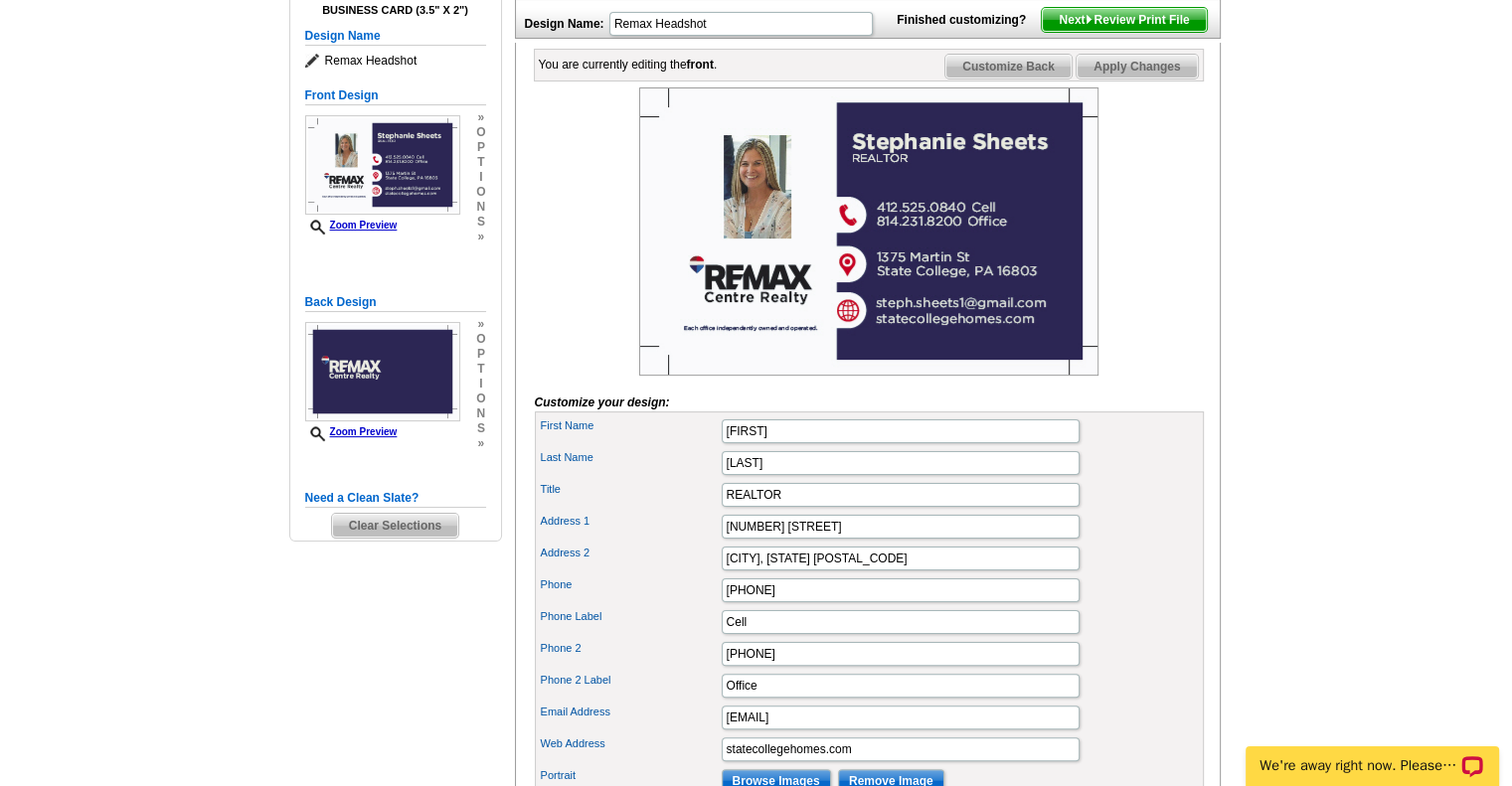 click on "Next   Review Print File" at bounding box center (1123, 20) 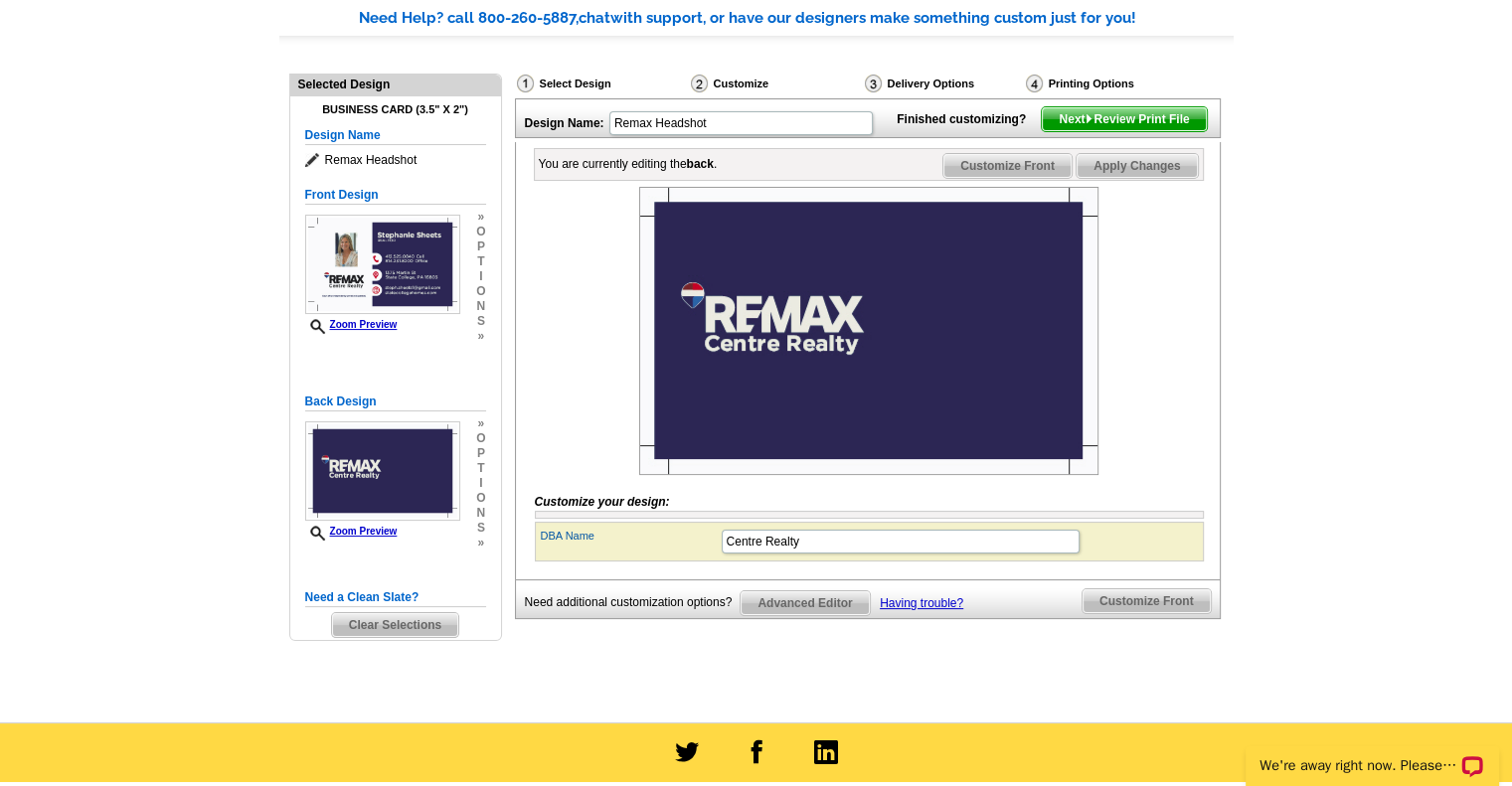 scroll, scrollTop: 190, scrollLeft: 0, axis: vertical 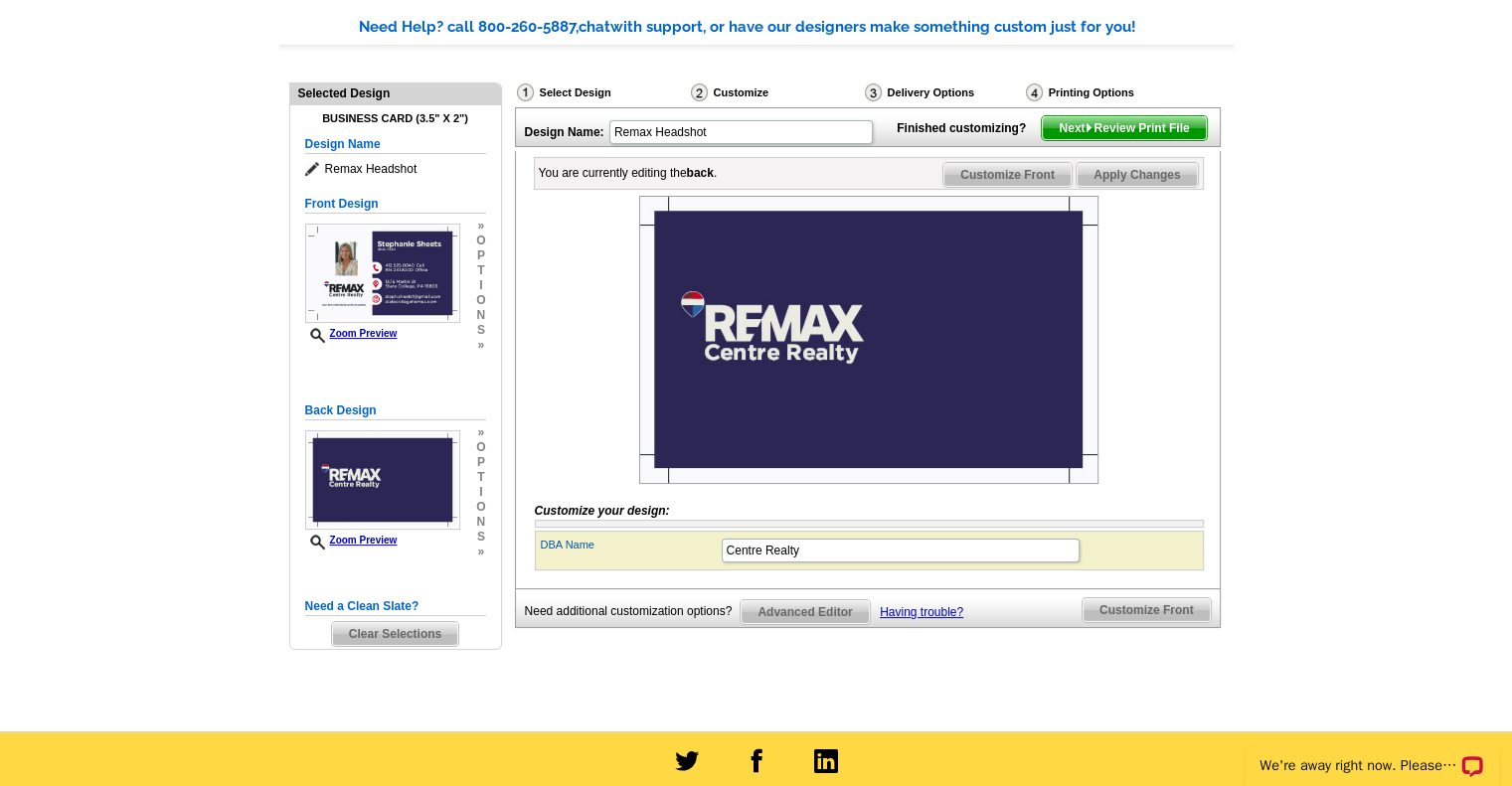 click on "Next   Review Print File" at bounding box center (1123, 128) 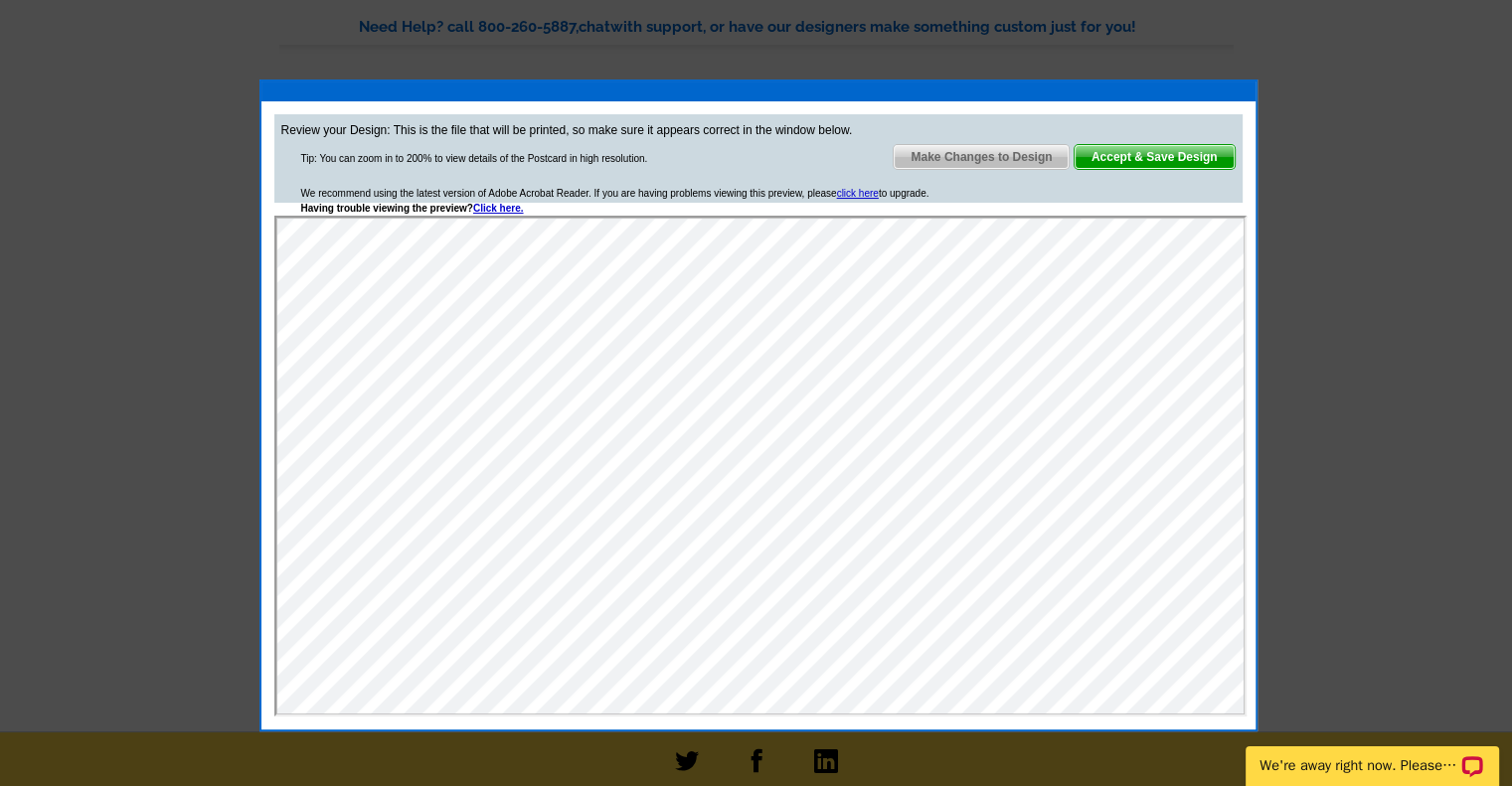 scroll, scrollTop: 0, scrollLeft: 0, axis: both 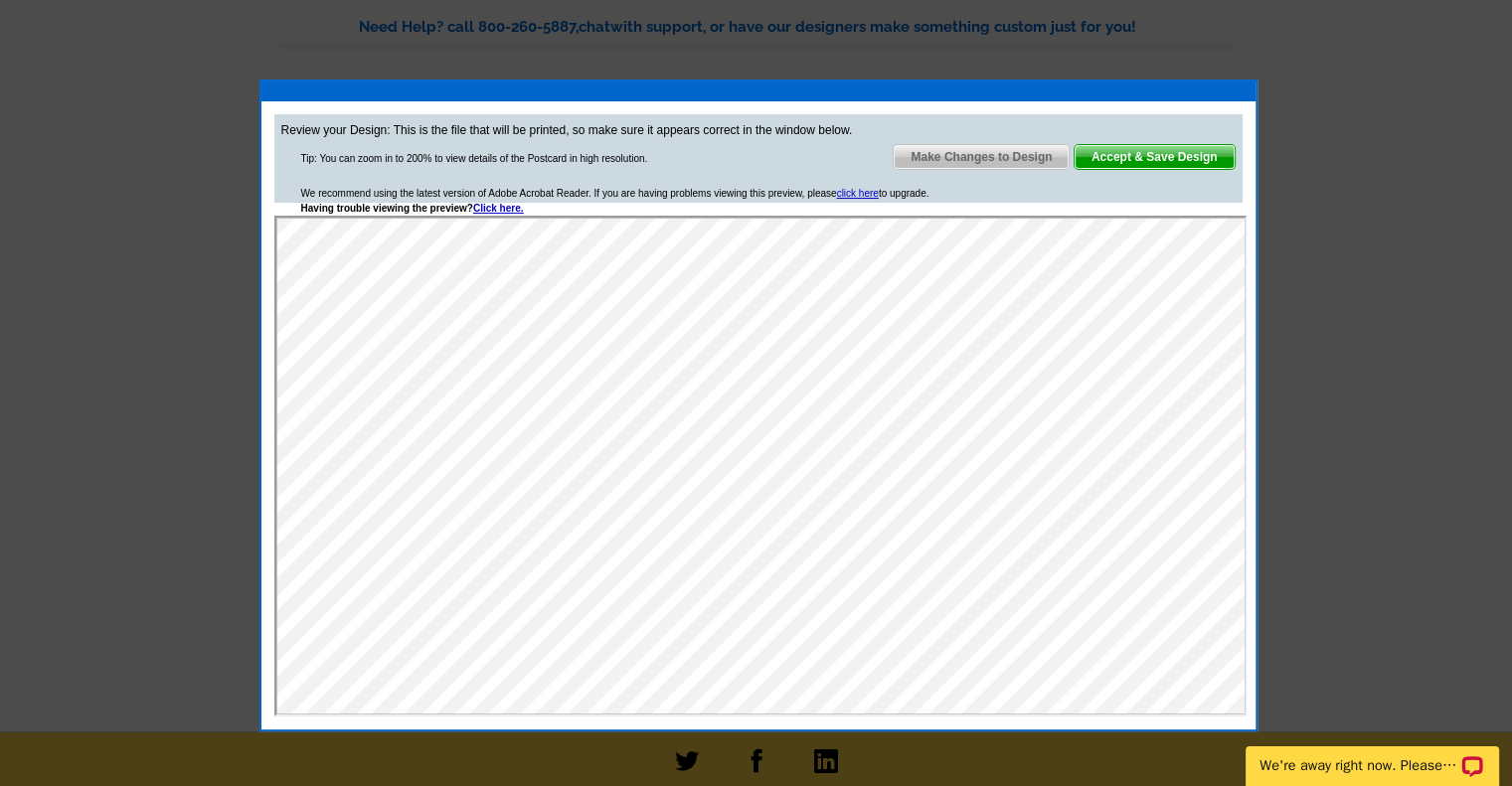 click on "Make Changes to Design" at bounding box center [981, 157] 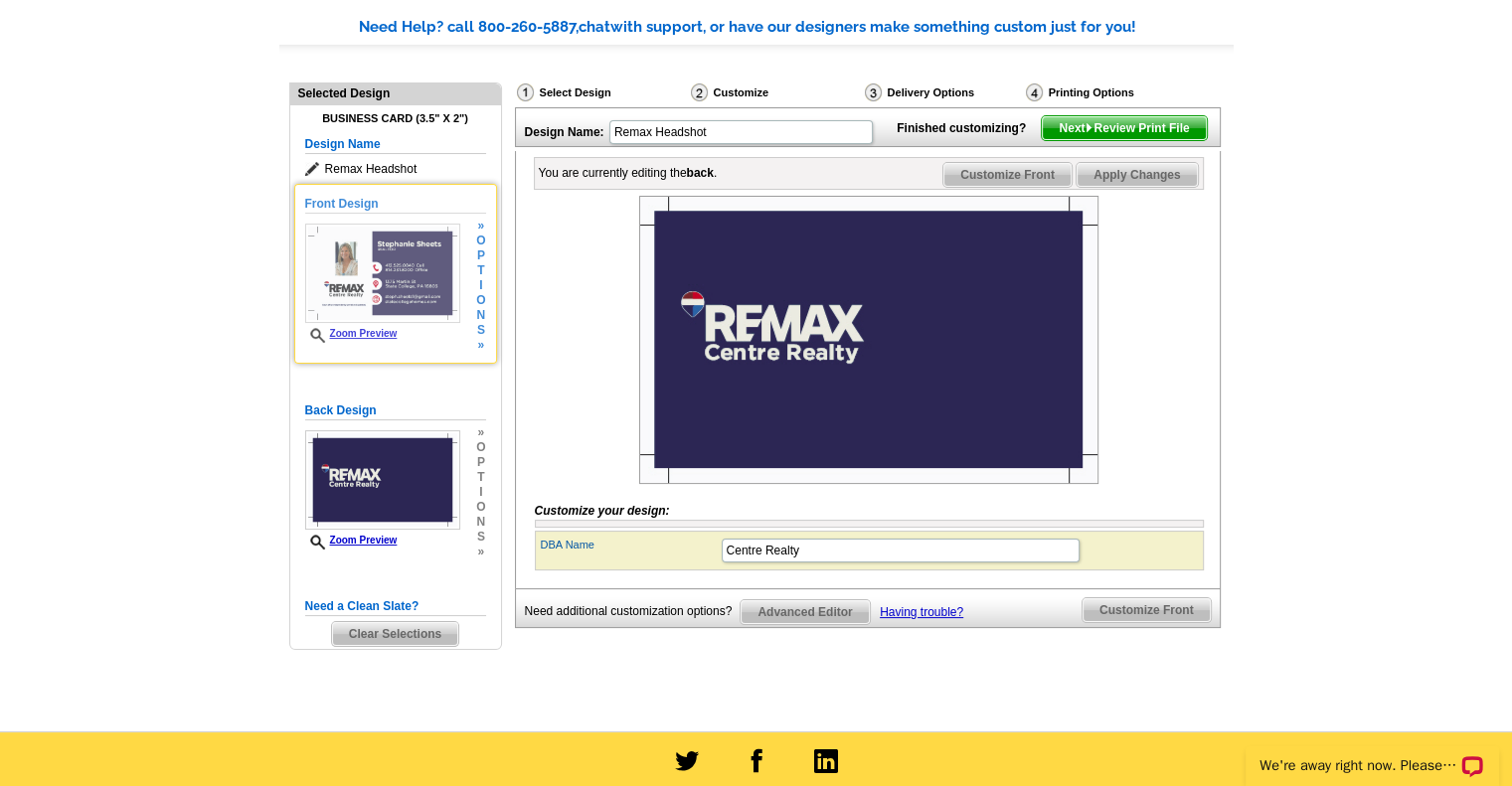 click at bounding box center [383, 273] 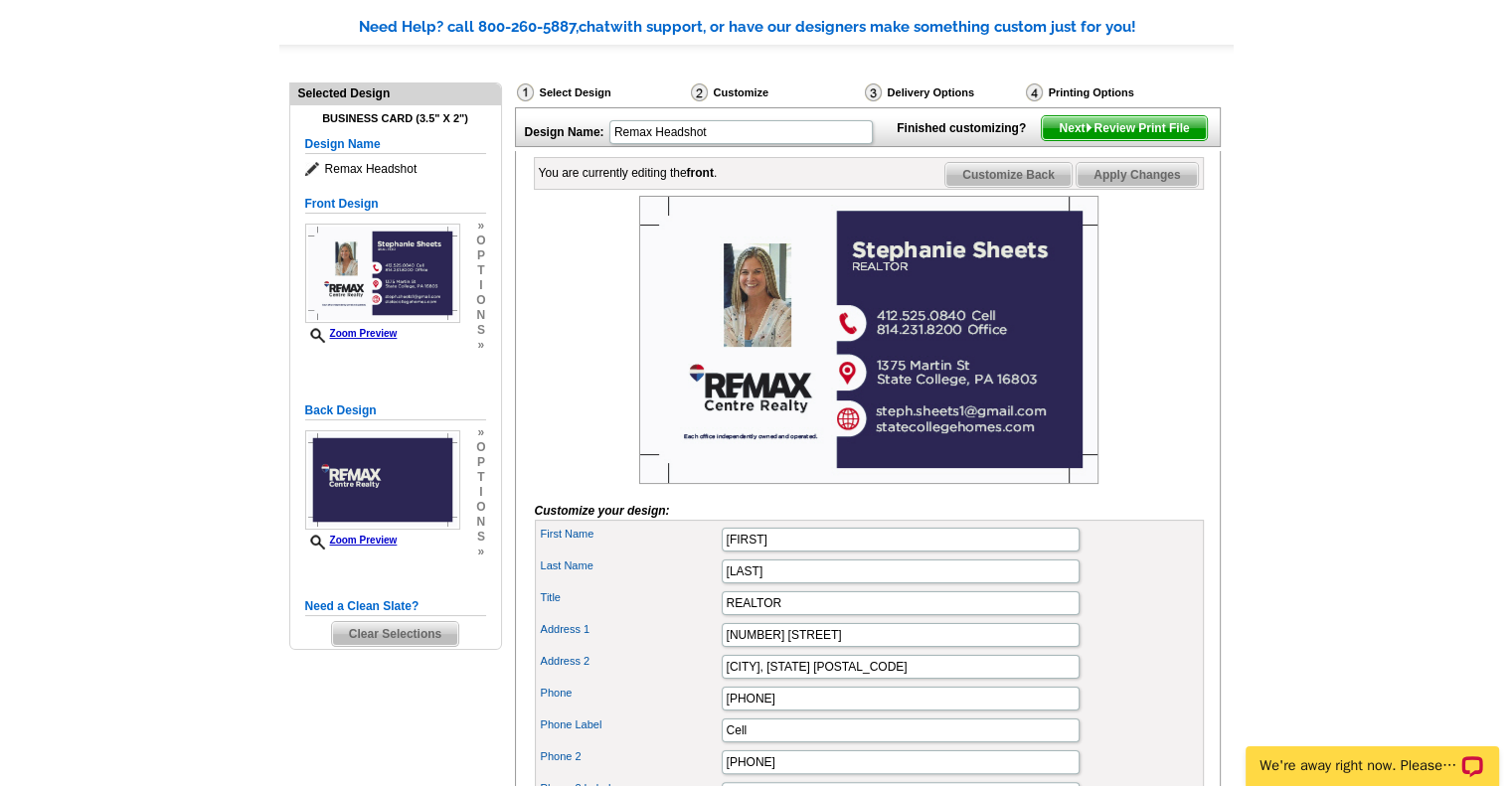 click at bounding box center [869, 340] 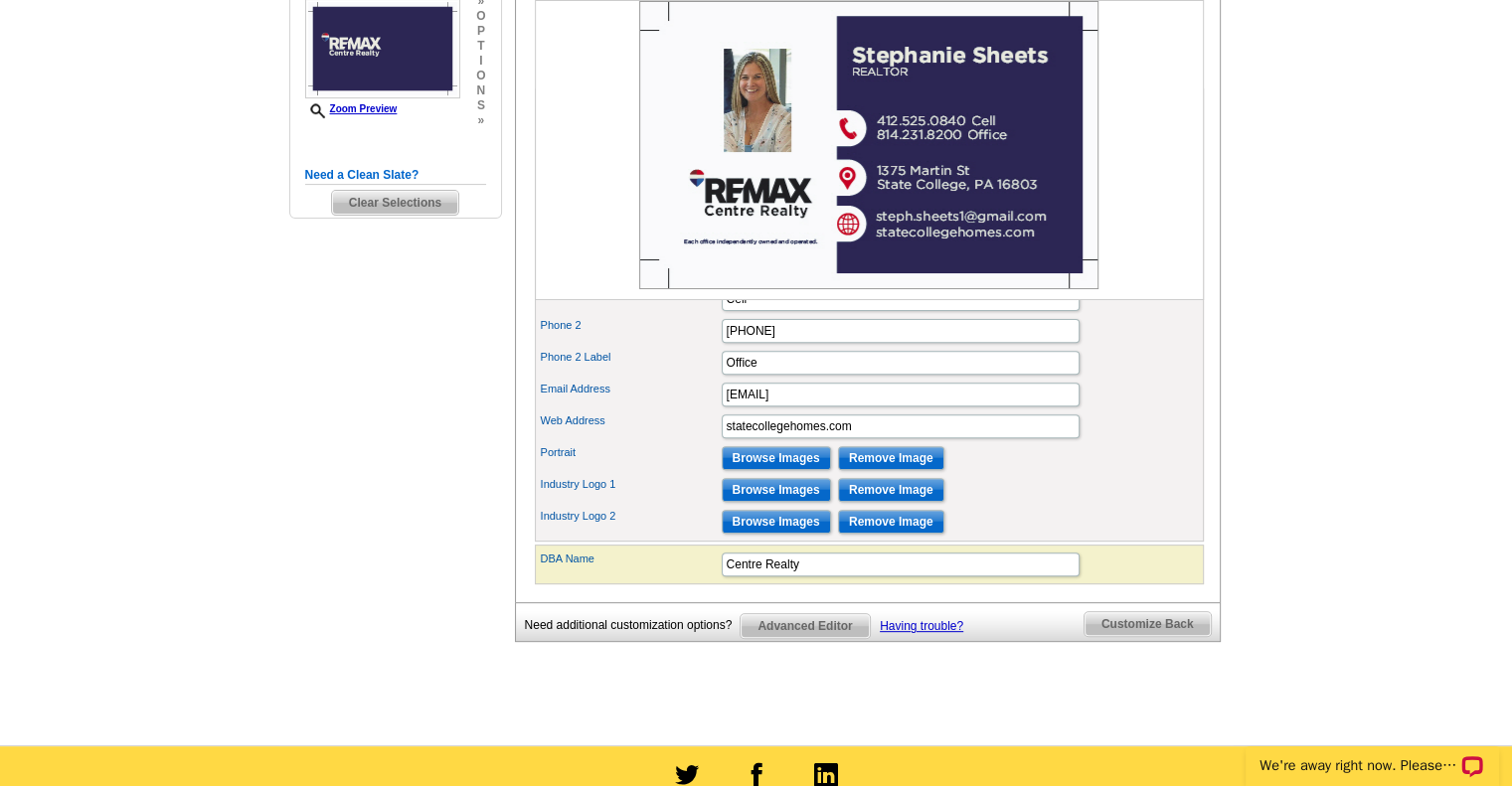 scroll, scrollTop: 587, scrollLeft: 0, axis: vertical 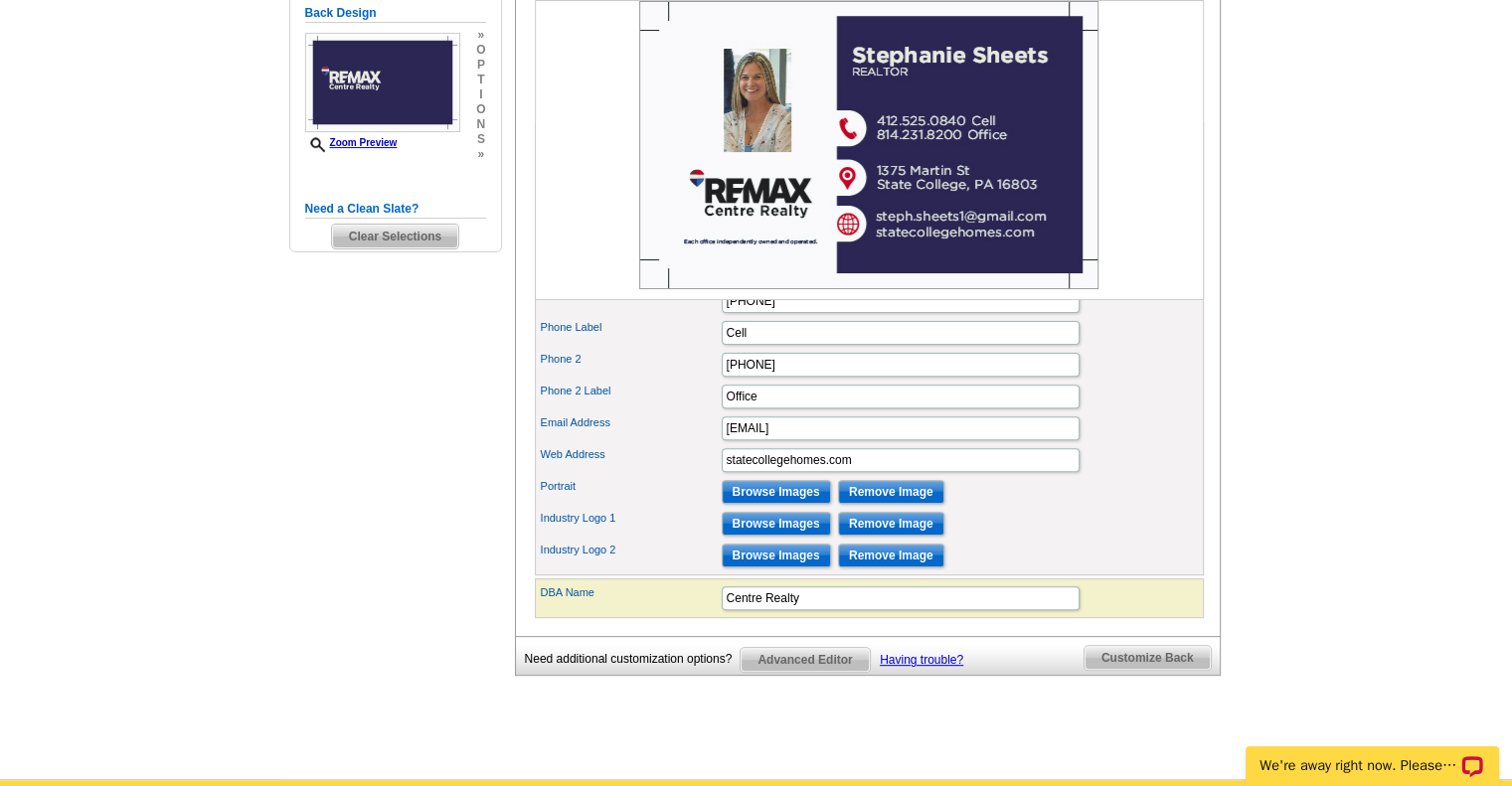 click on "Customize Back" at bounding box center (1147, 658) 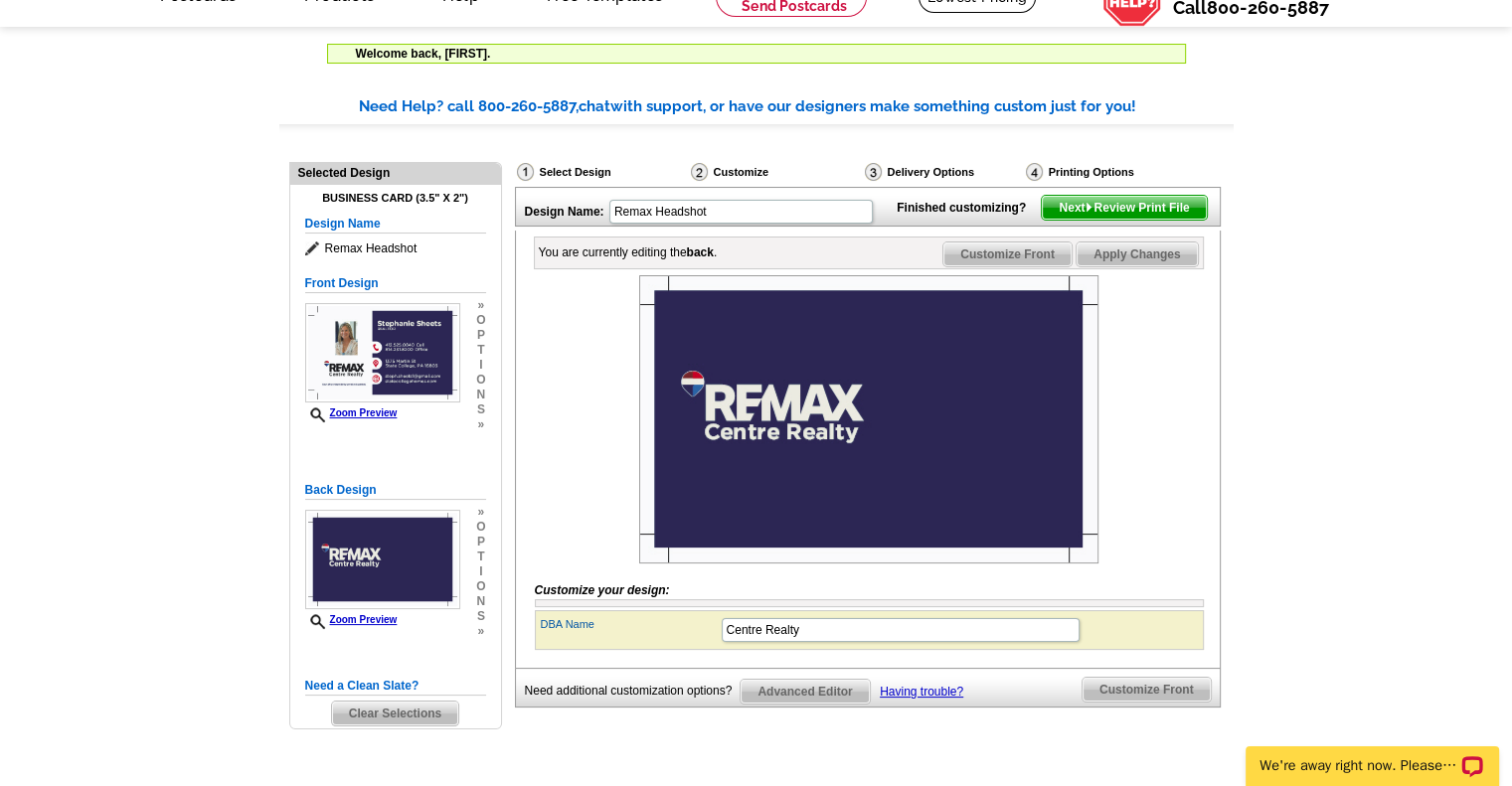 scroll, scrollTop: 0, scrollLeft: 0, axis: both 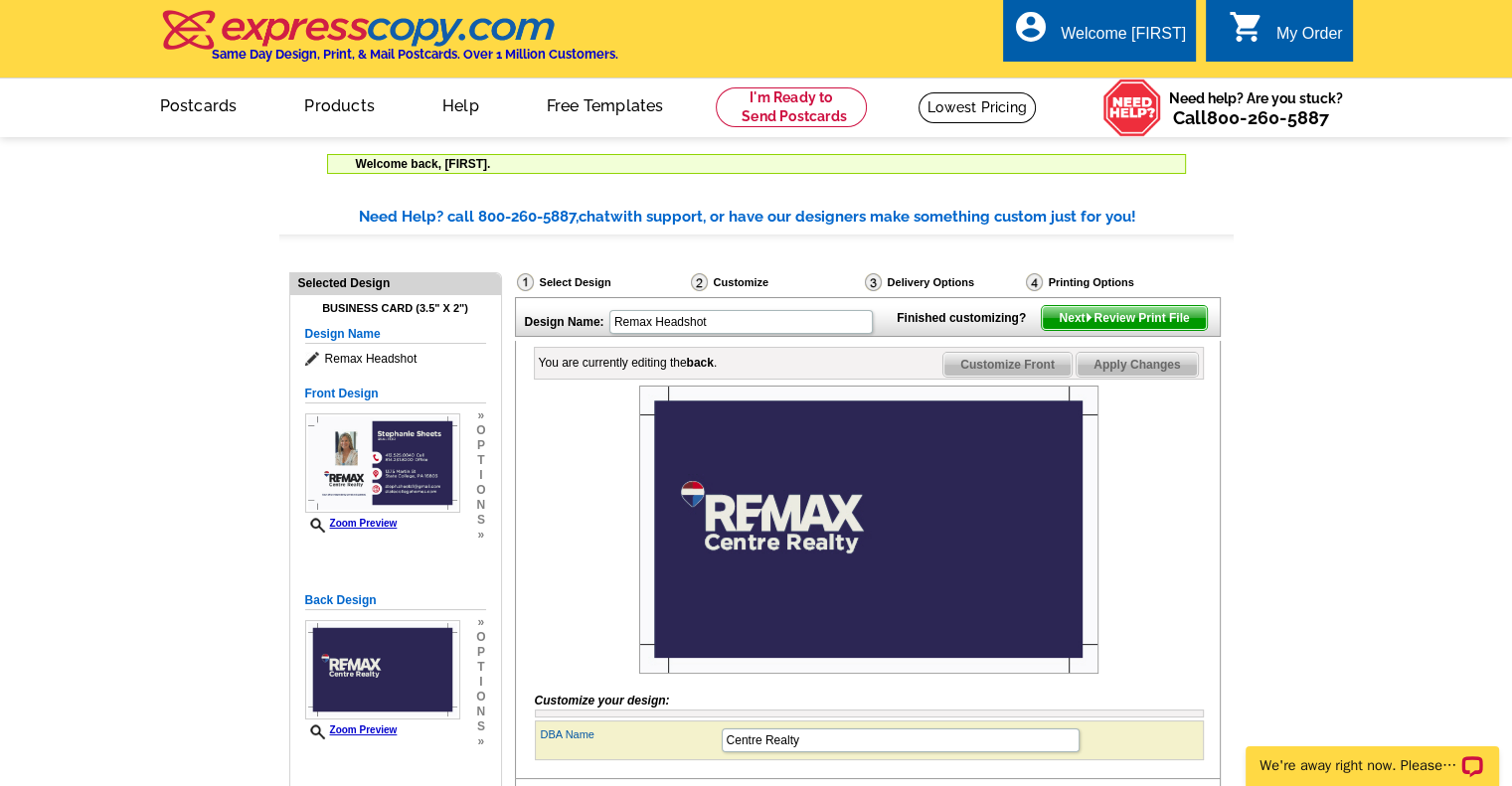 click on "Next   Review Print File" at bounding box center (1123, 318) 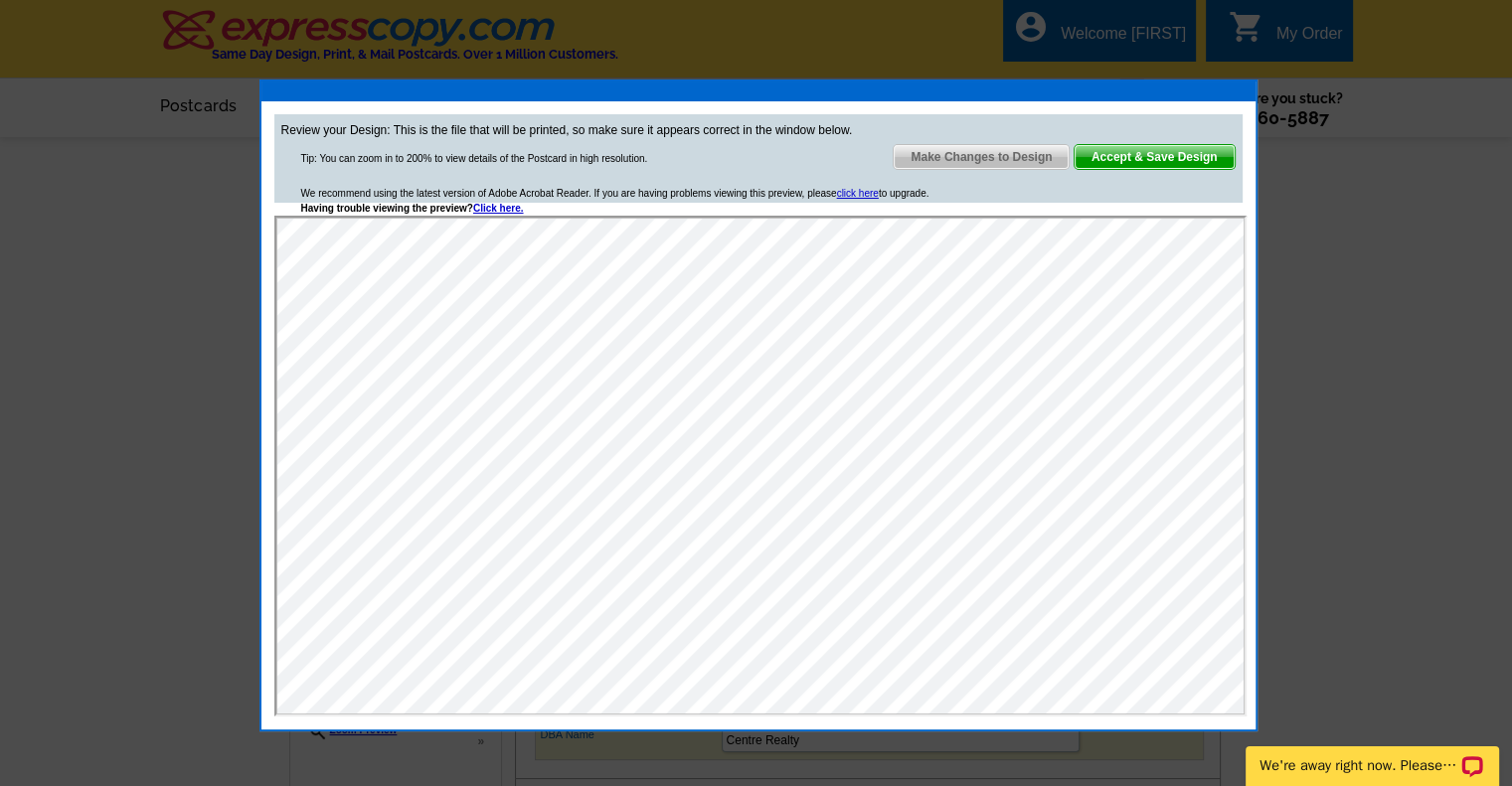 scroll, scrollTop: 0, scrollLeft: 0, axis: both 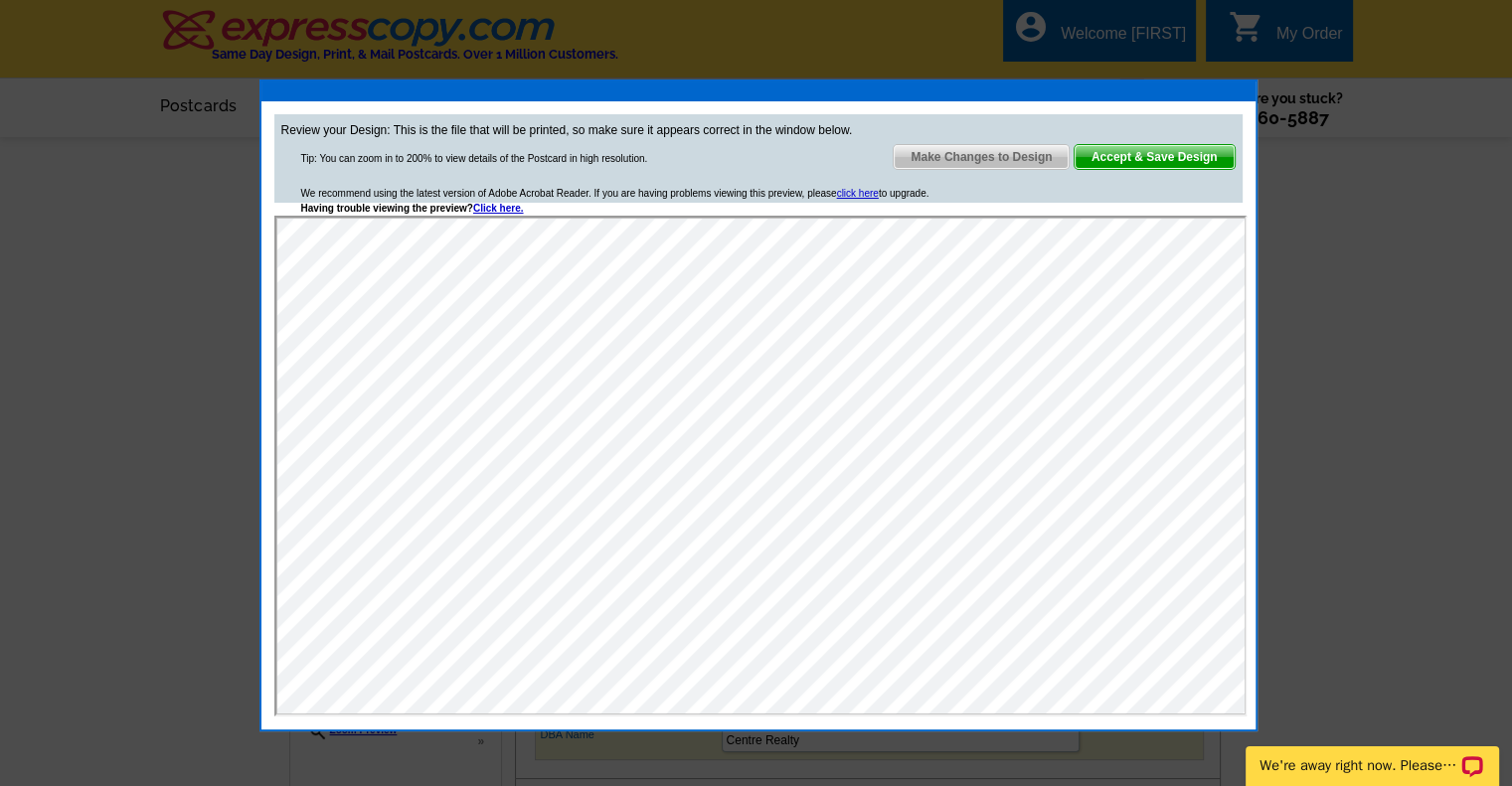 click on "Accept & Save Design" at bounding box center (1154, 157) 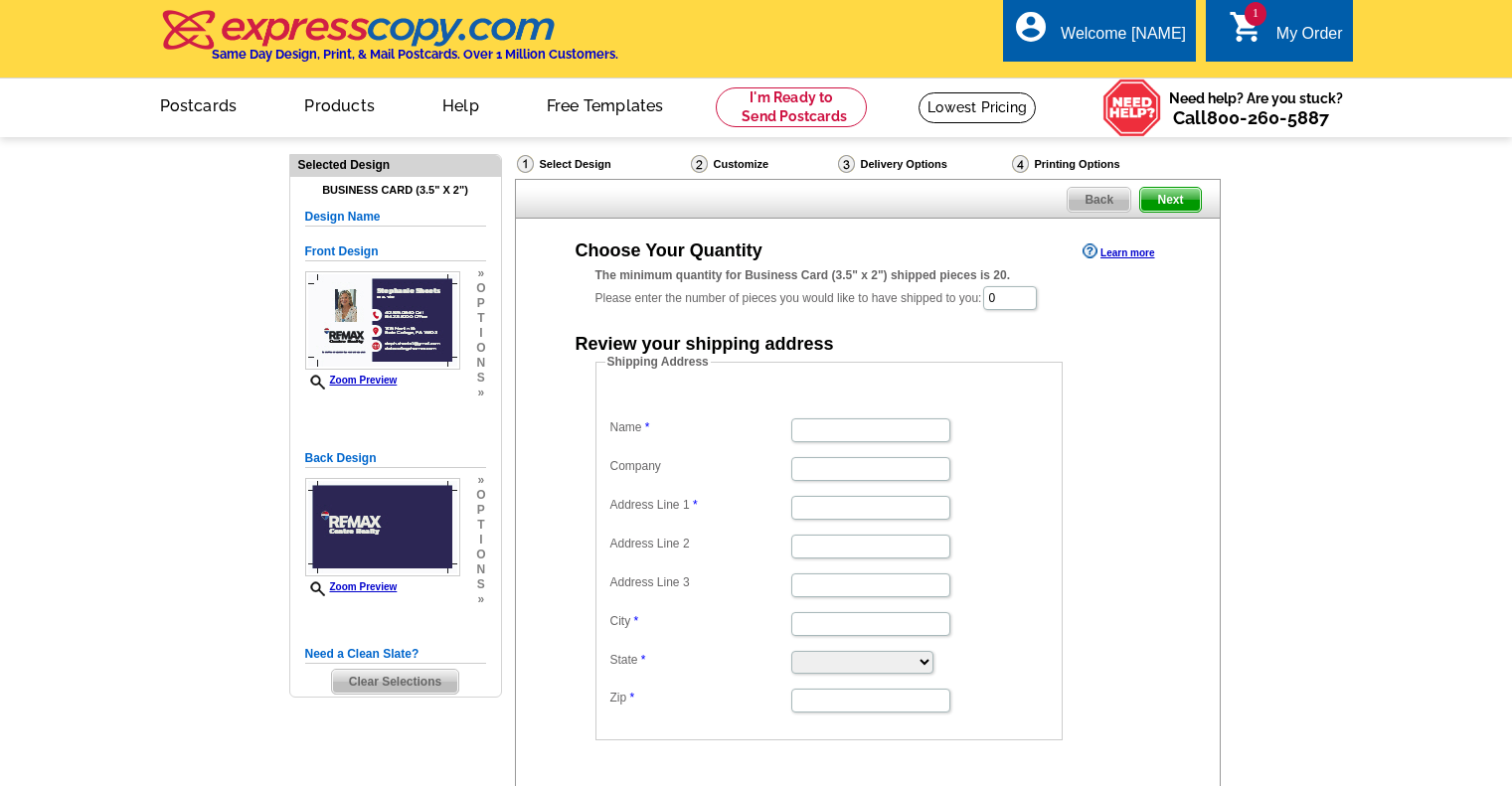 scroll, scrollTop: 0, scrollLeft: 0, axis: both 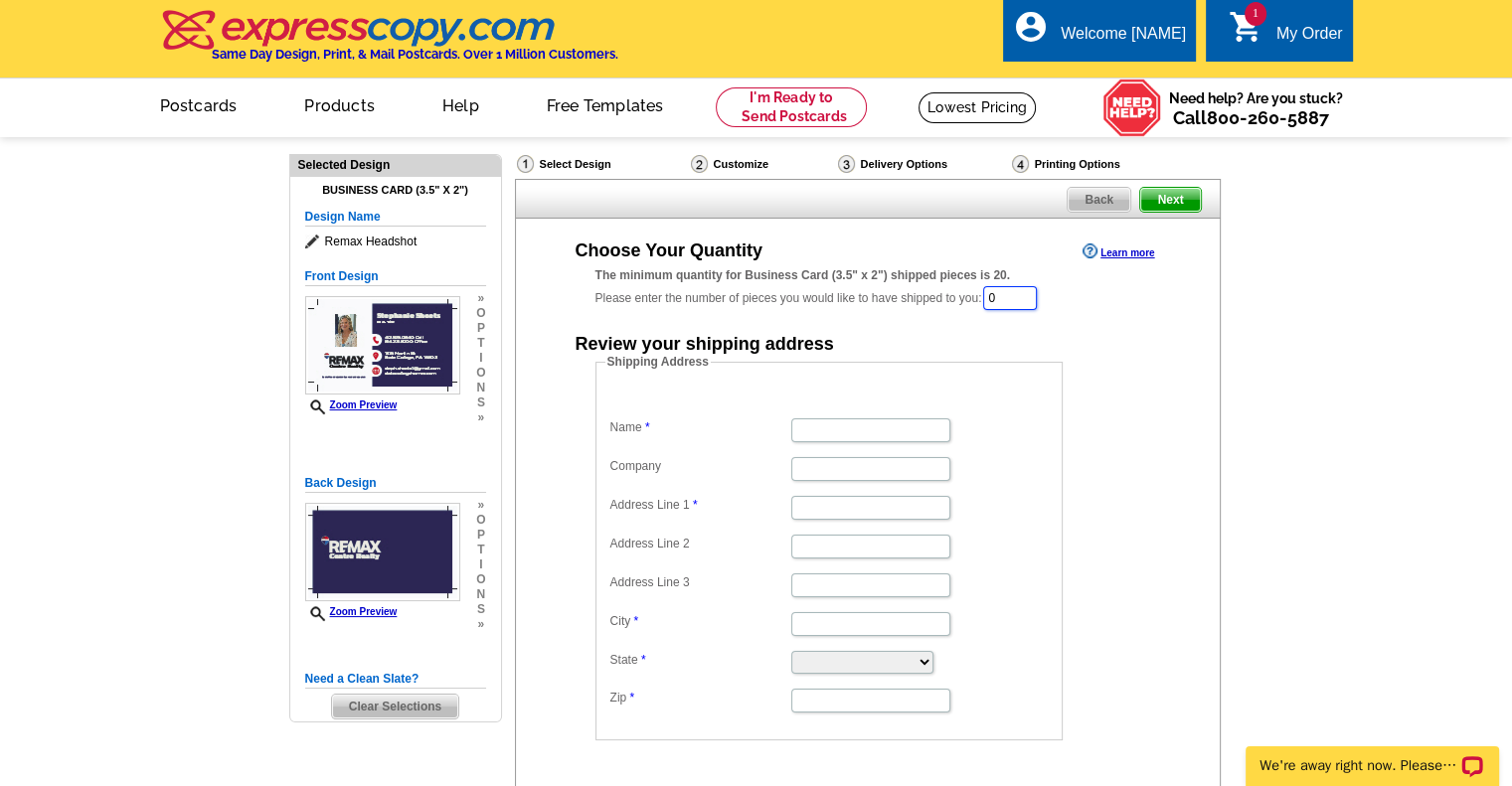 drag, startPoint x: 1044, startPoint y: 297, endPoint x: 877, endPoint y: 308, distance: 167.36188 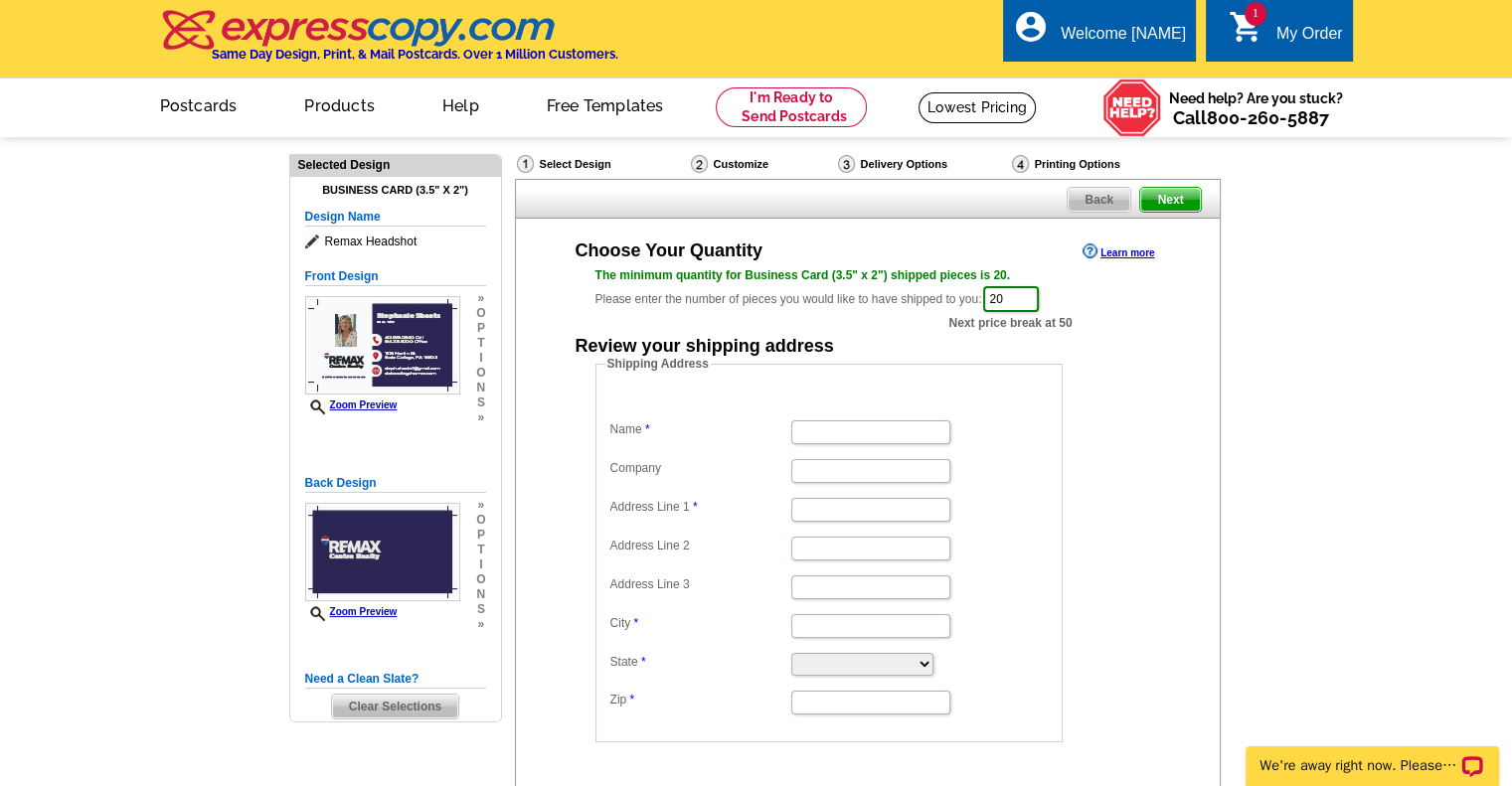 click on "Need Help? call 800-260-5887,  chat  with support, or have our designers make something custom just for you!
Got it, no need for the selection guide next time.
Show Results
Selected Design
Business Card (3.5" x 2")
Design Name
Remax Headshot
Front Design
Zoom Preview
»
o
p
t
i
o
n
s
»" at bounding box center (756, 536) 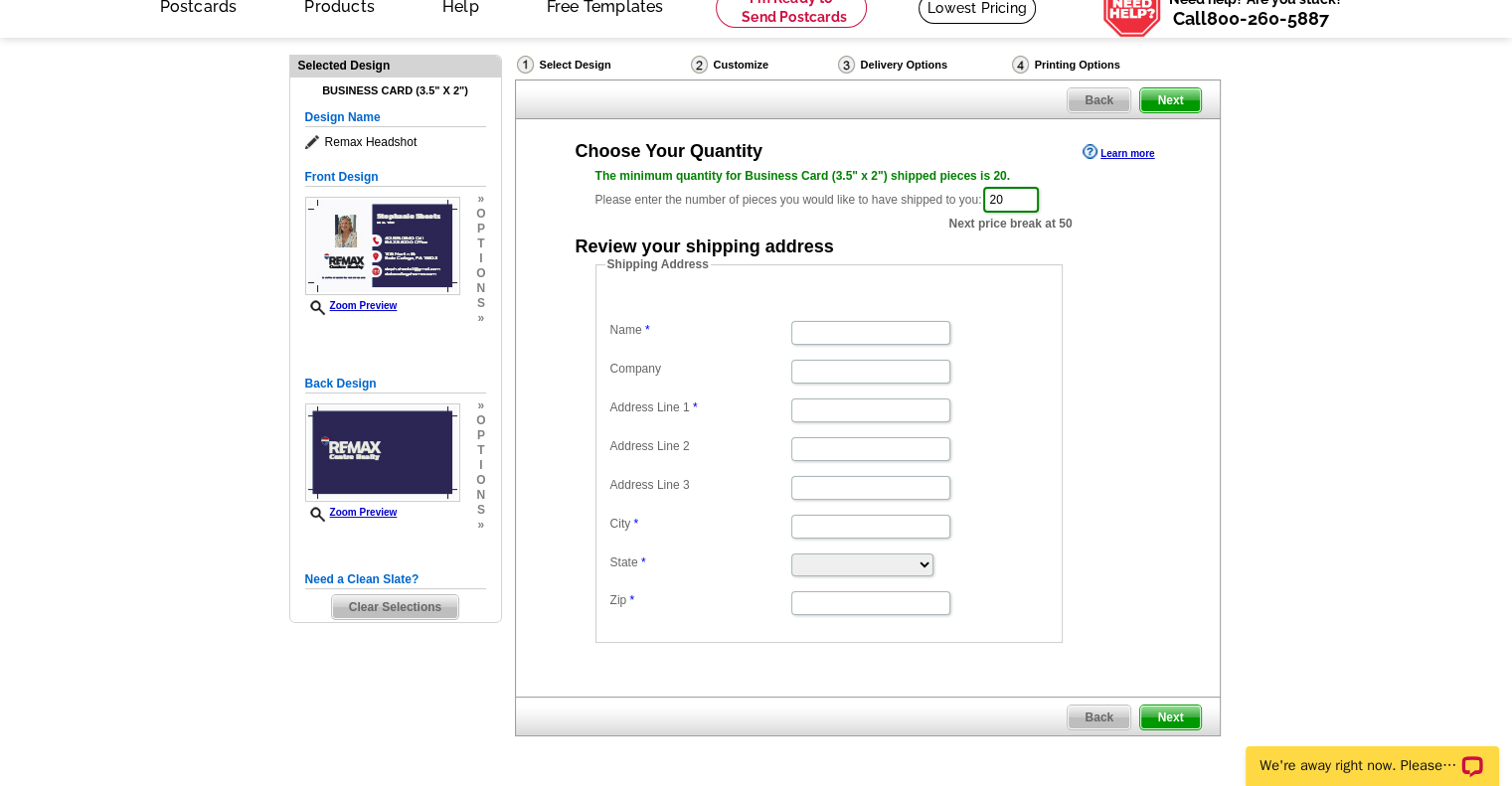 scroll, scrollTop: 0, scrollLeft: 0, axis: both 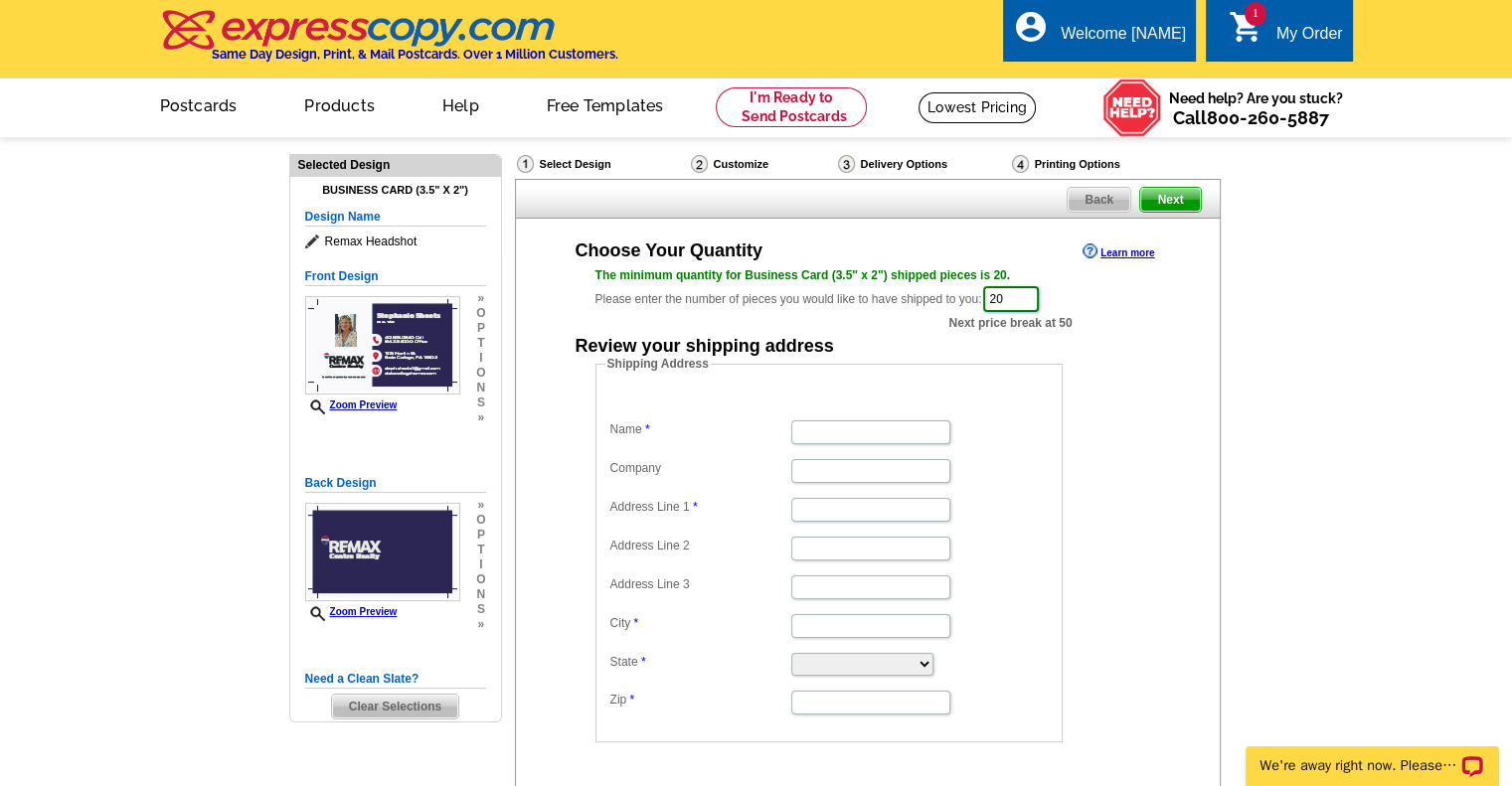 drag, startPoint x: 996, startPoint y: 301, endPoint x: 965, endPoint y: 299, distance: 31.06445 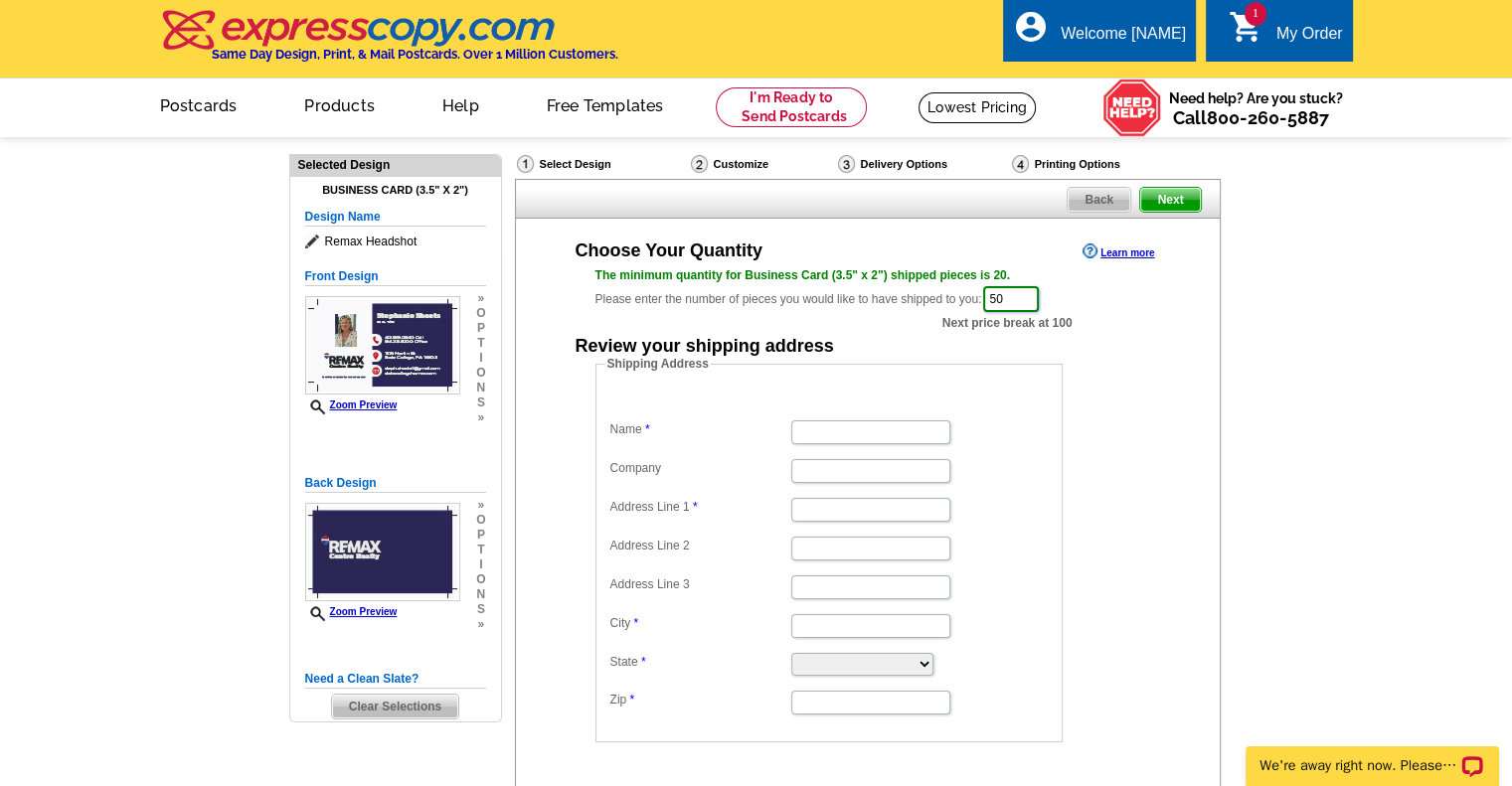 type on "50" 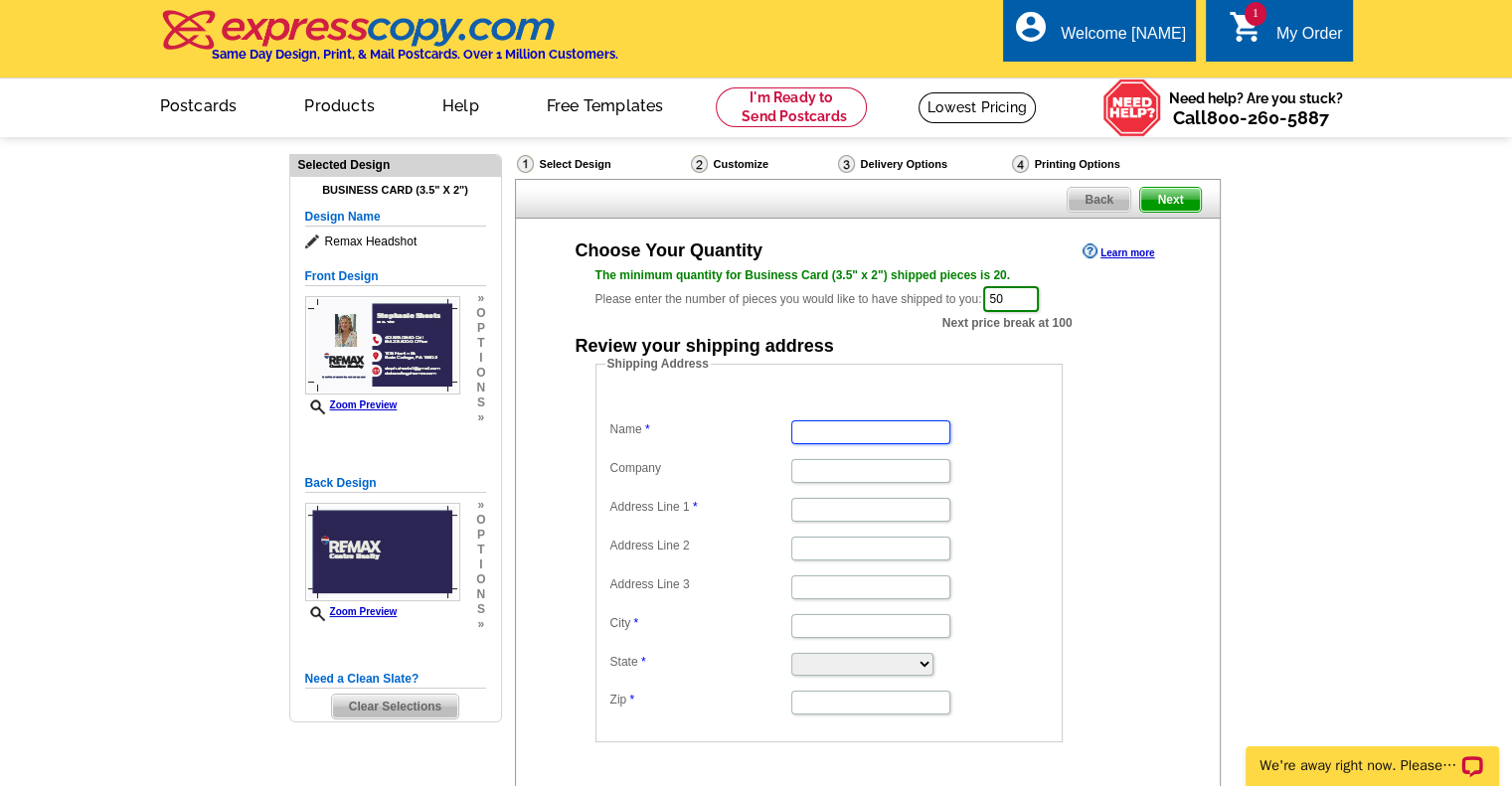 click on "Name" at bounding box center (871, 432) 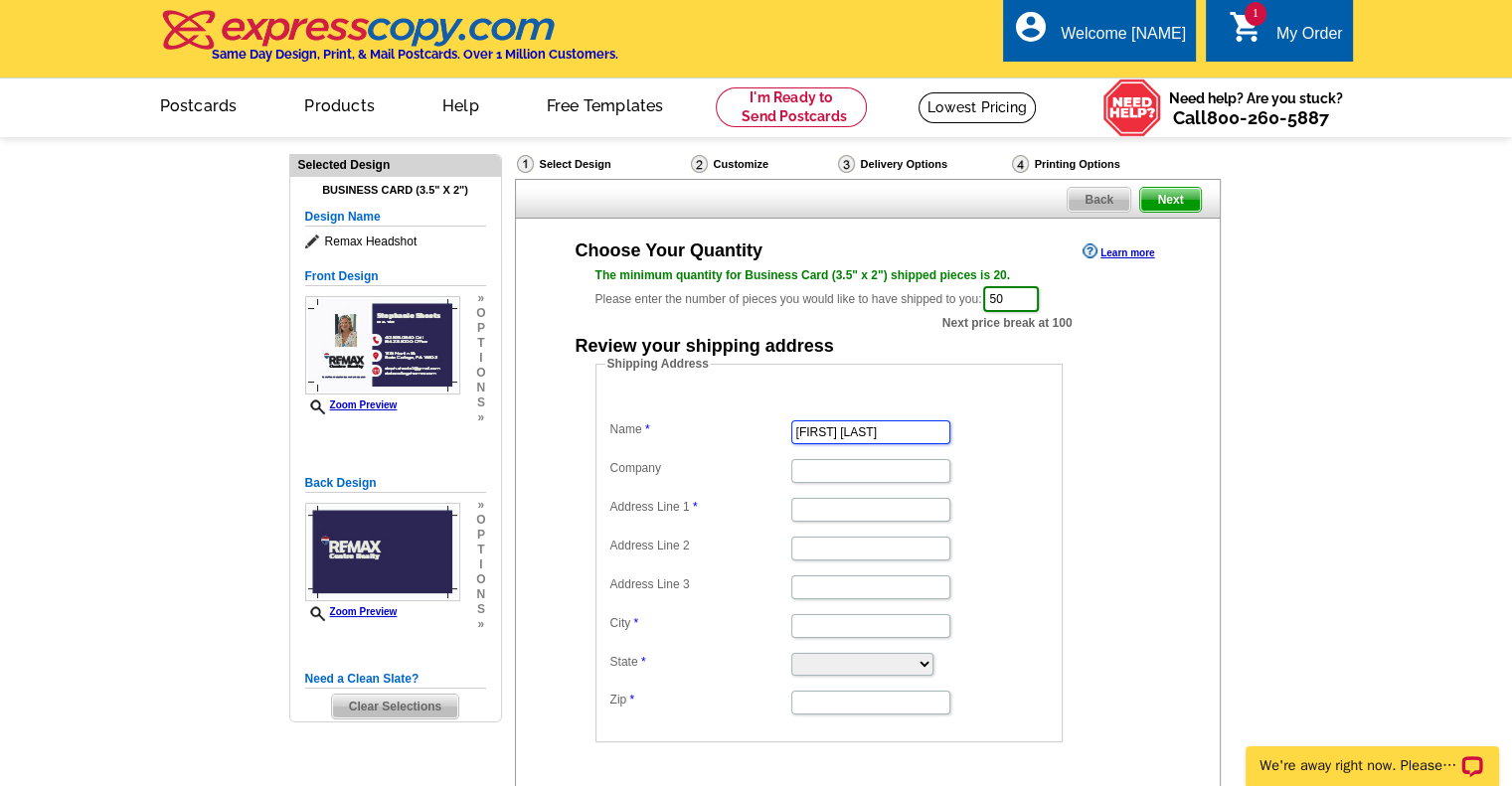 type on "129 Blarney Lane" 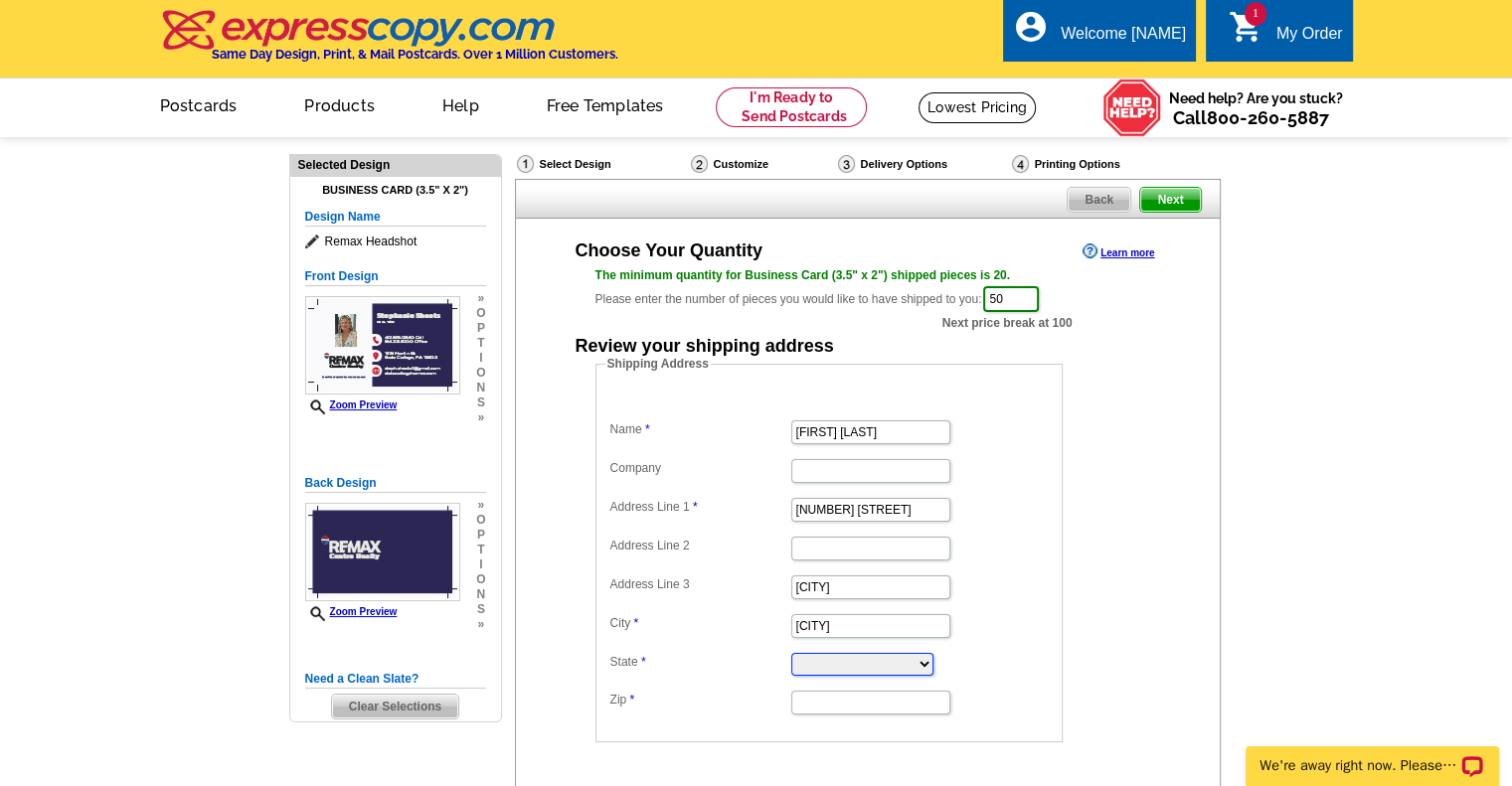 select on "PA" 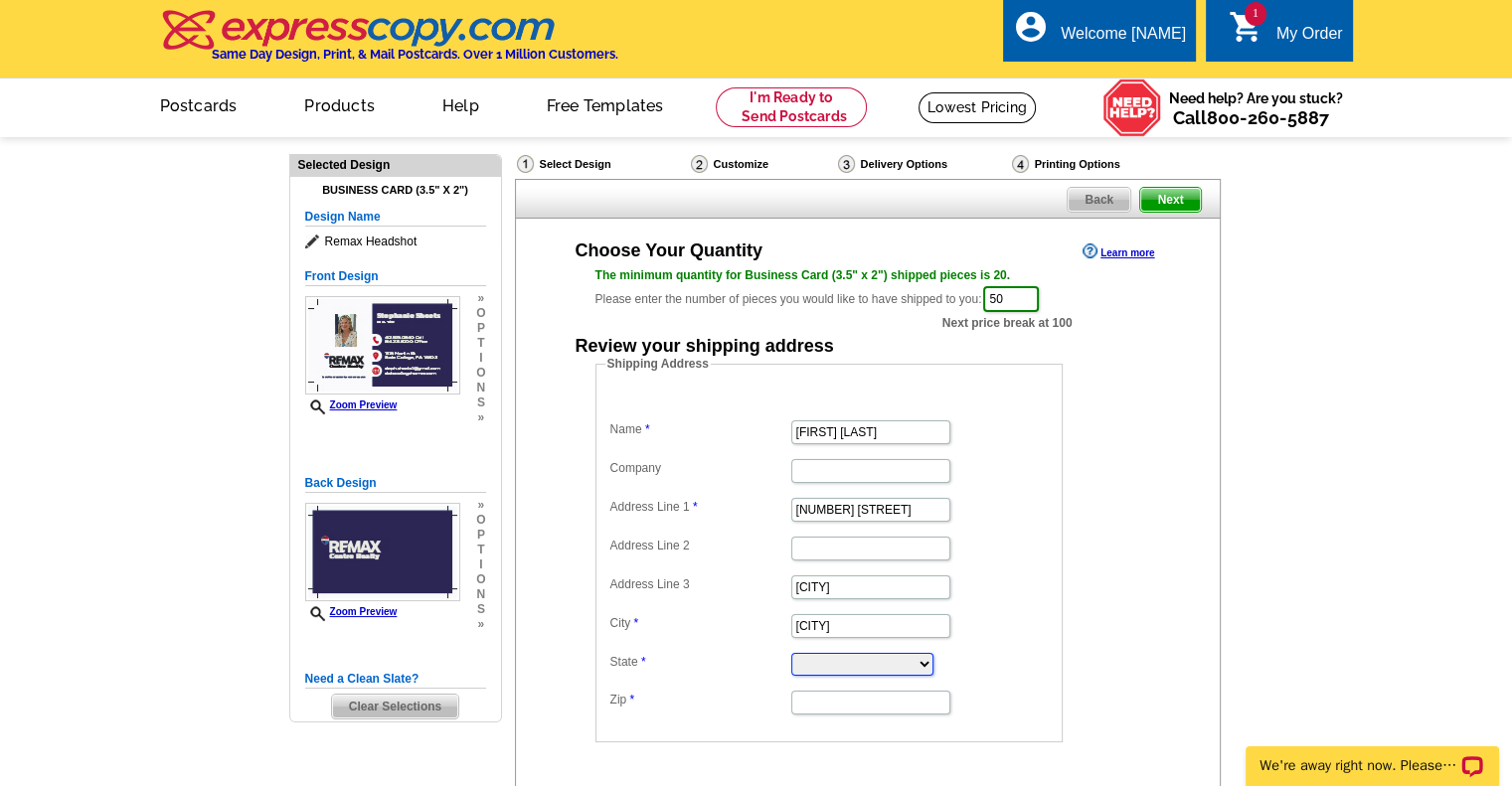 type on "16828" 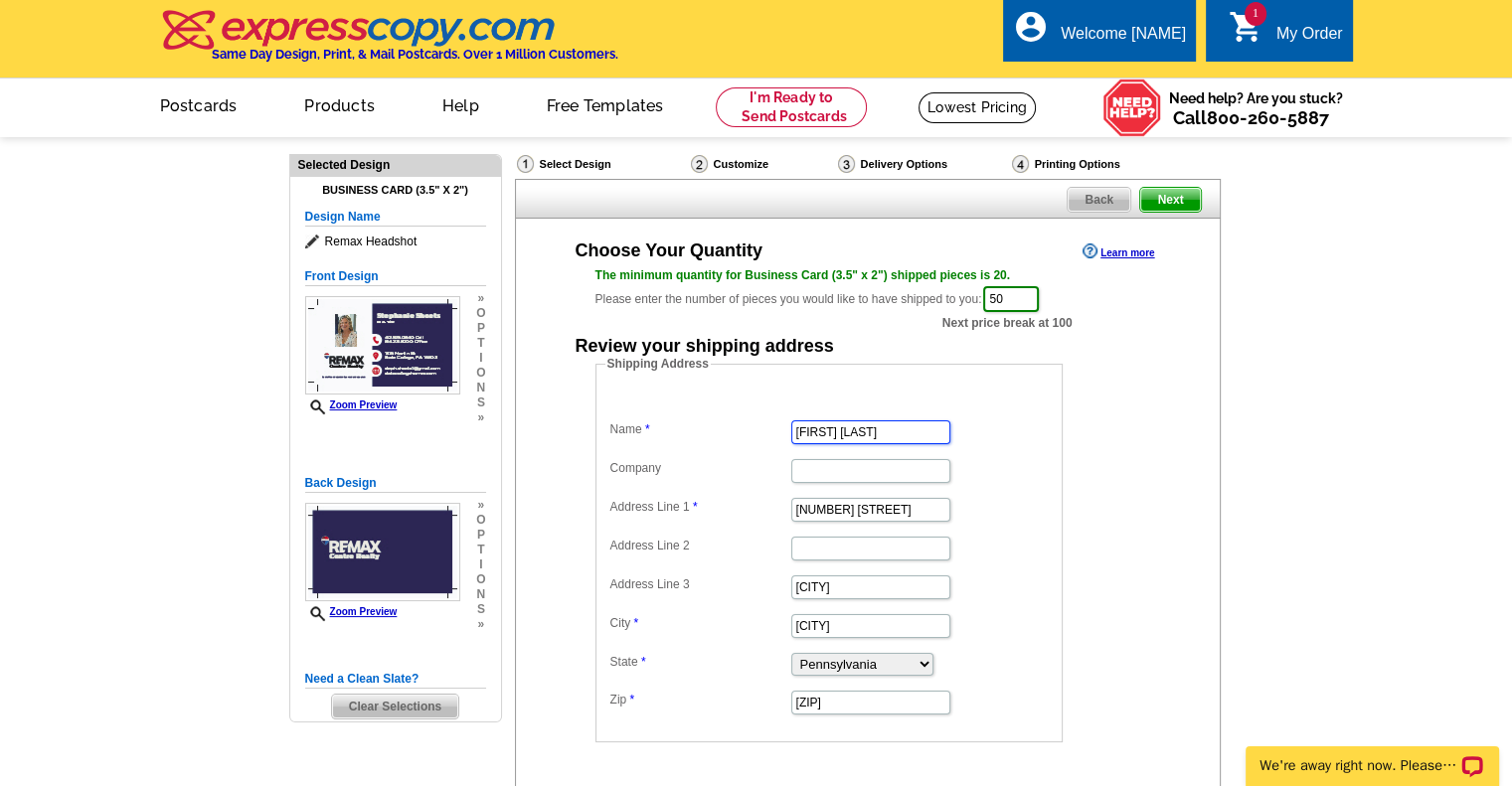 scroll, scrollTop: 0, scrollLeft: 0, axis: both 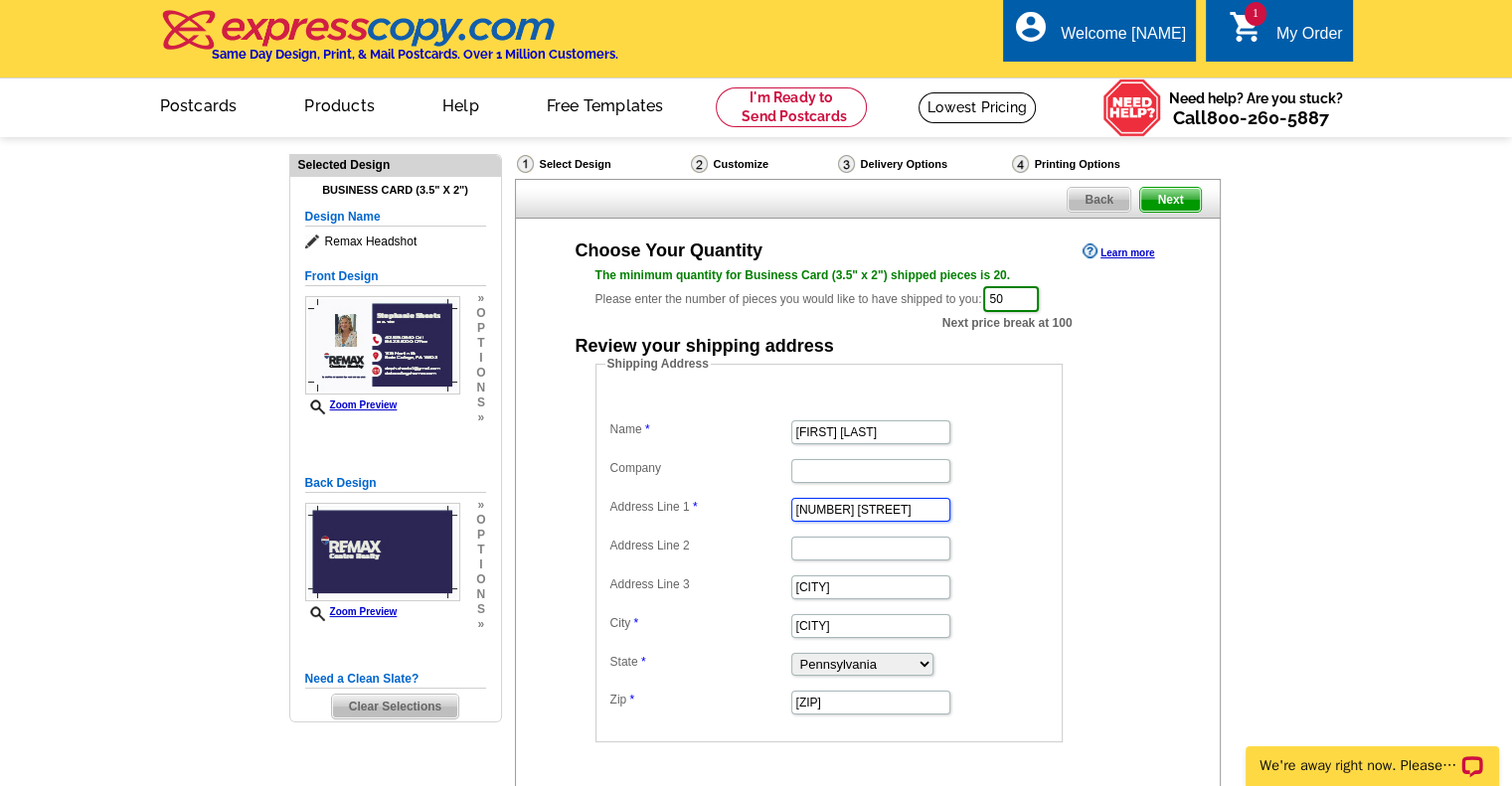 click on "129 Blarney Lane" at bounding box center (871, 510) 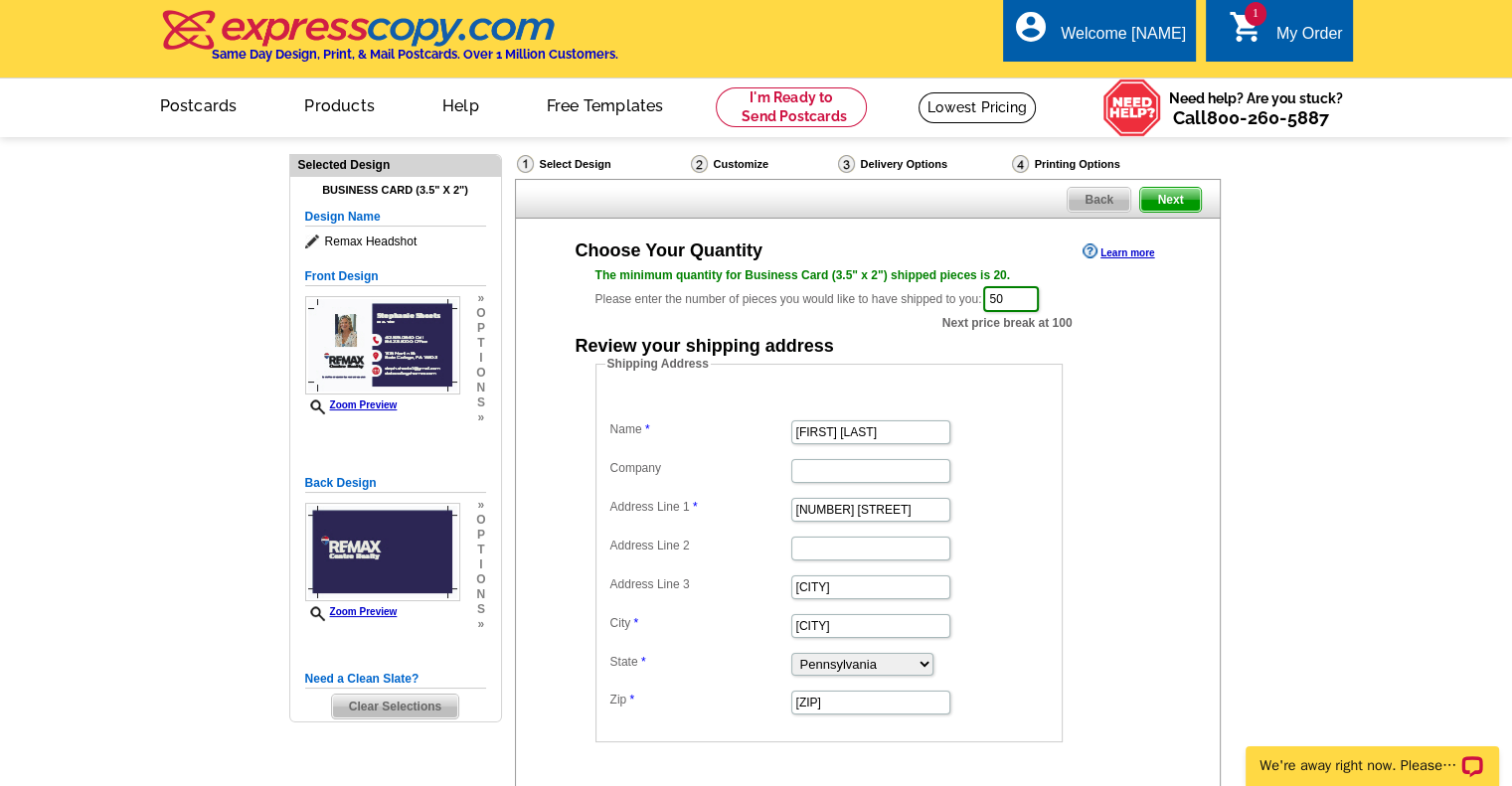 click on "Shipping Address
Name
Stephanie Sheets
Company
Address Line 1
129 Blarney Lane
Address Line 2
Address Line 3
Centre Hall
City
Centre Hall
State
Alabama
Alaska
Arizona
Arkansas
California
Colorado
Connecticut
District of Columbia
Delaware
Florida
Georgia
Hawaii
Idaho
Illinois
Indiana
Iowa
Kansas
Kentucky
Louisiana
Maine
Maryland
Massachusetts
Michigan
Minnesota
Mississippi
Missouri
Montana
Nebraska
Nevada
New Hampshire
New Jersey
New Mexico
New York
North Carolina
North Dakota
Ohio
Oklahoma
Oregon
Pennsylvania
Rhode Island
South Carolina
South Dakota
Tennessee
Texas
Utah
Vermont
Virginia
Washington
West Virginia
Wisconsin
Wyoming
Zip
16828" at bounding box center (829, 549) 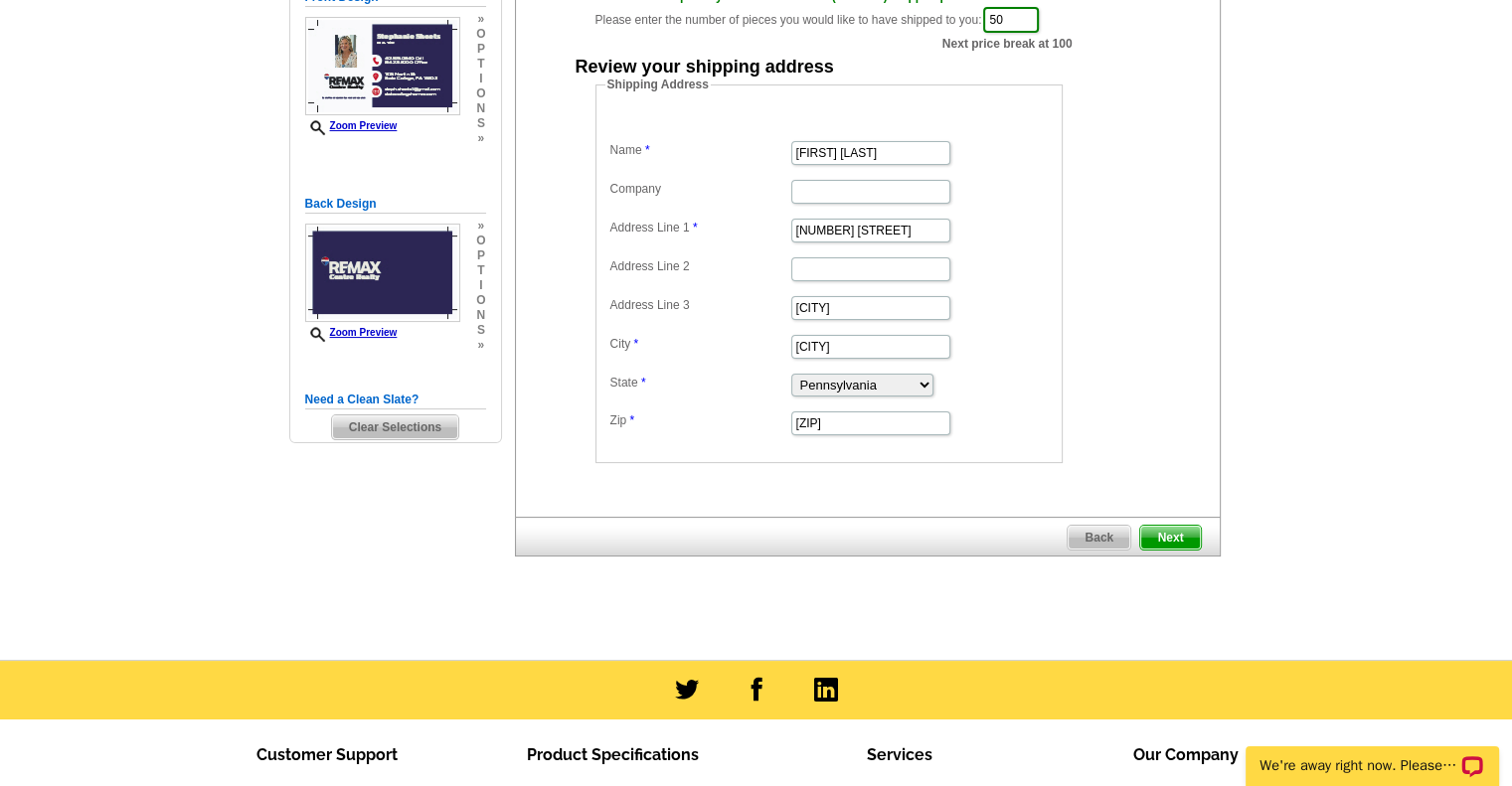 scroll, scrollTop: 298, scrollLeft: 0, axis: vertical 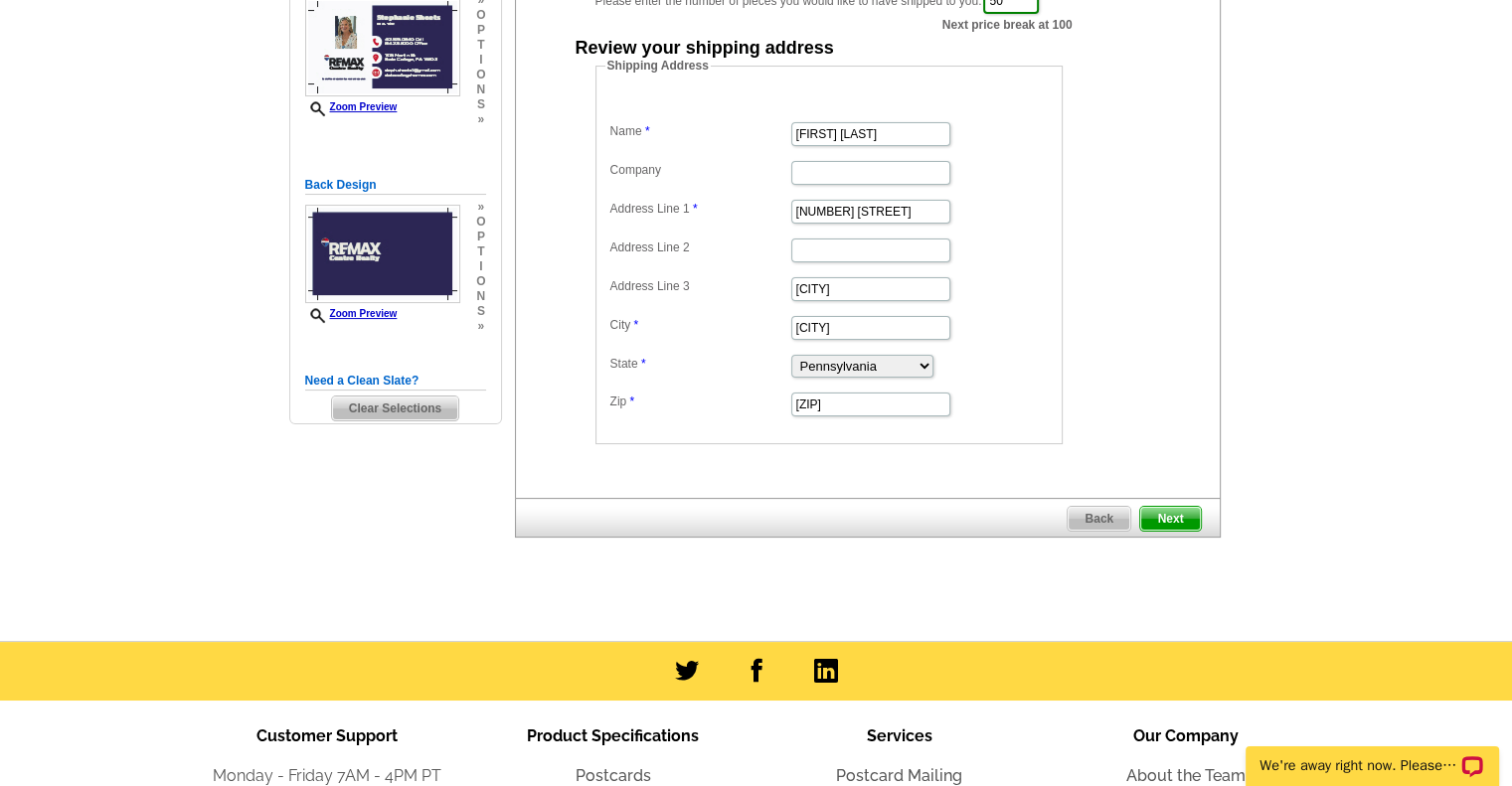 click on "Next" at bounding box center (1170, 519) 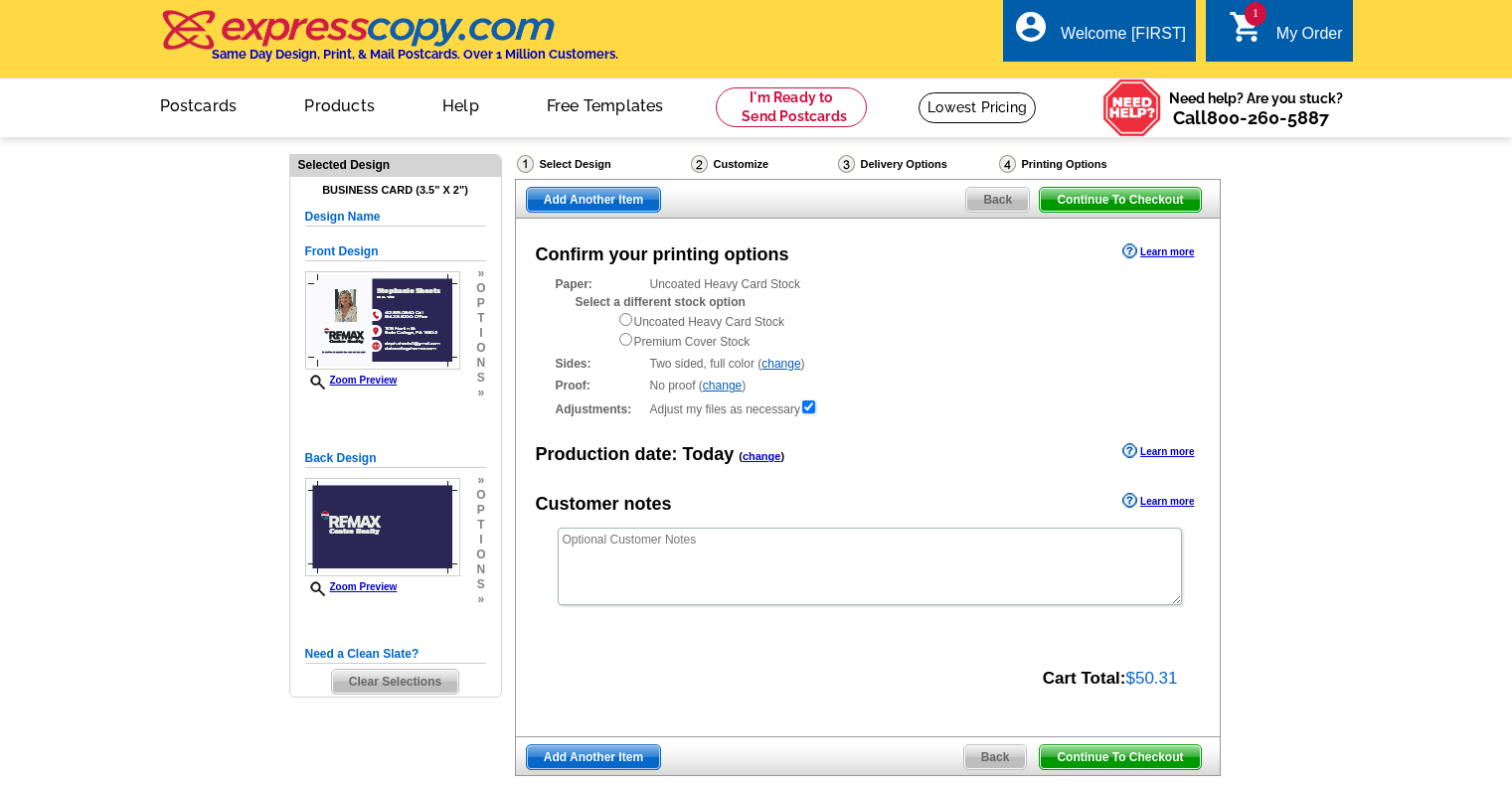 scroll, scrollTop: 0, scrollLeft: 0, axis: both 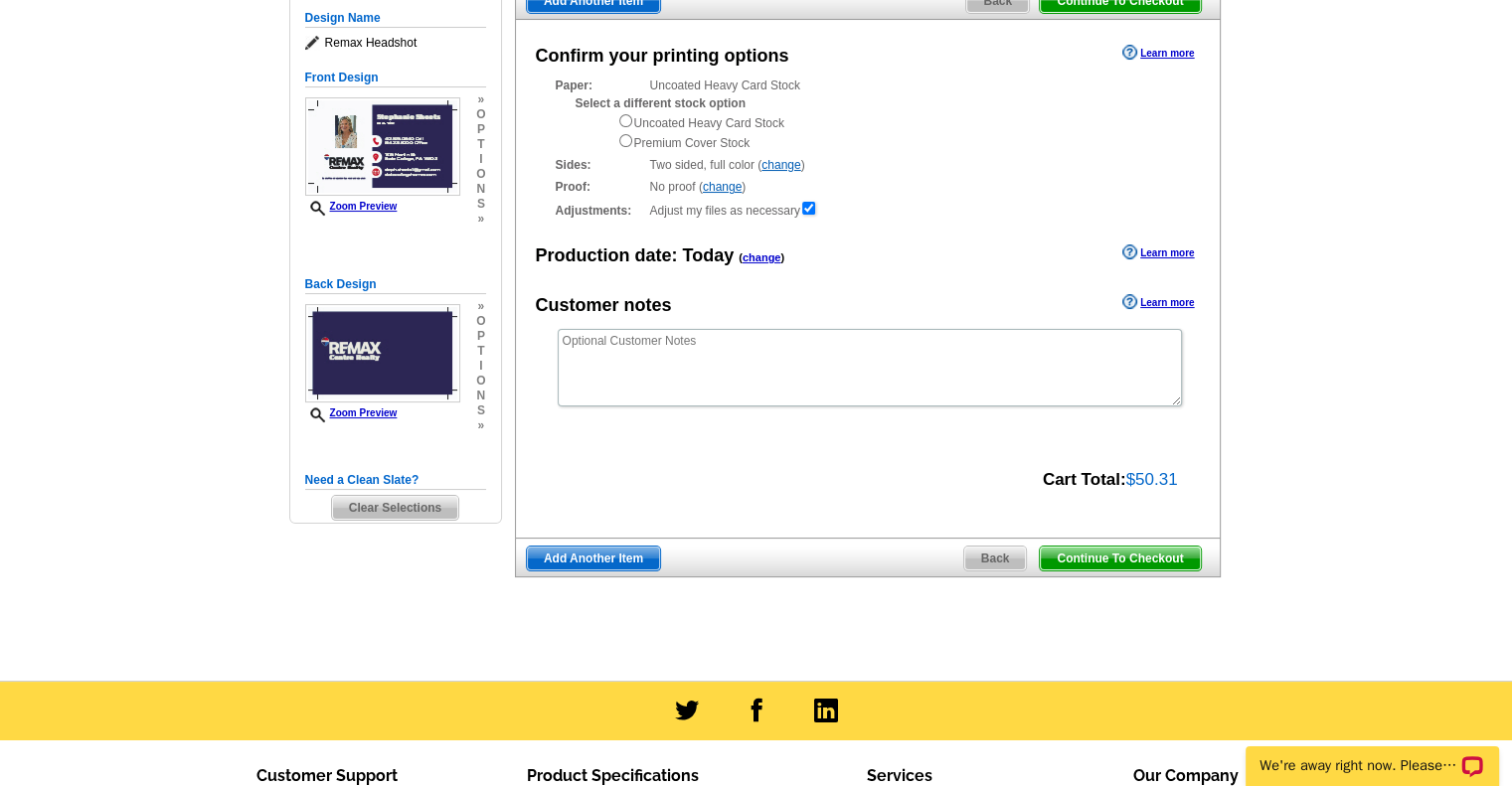 click on "Continue To Checkout" at bounding box center [1119, 558] 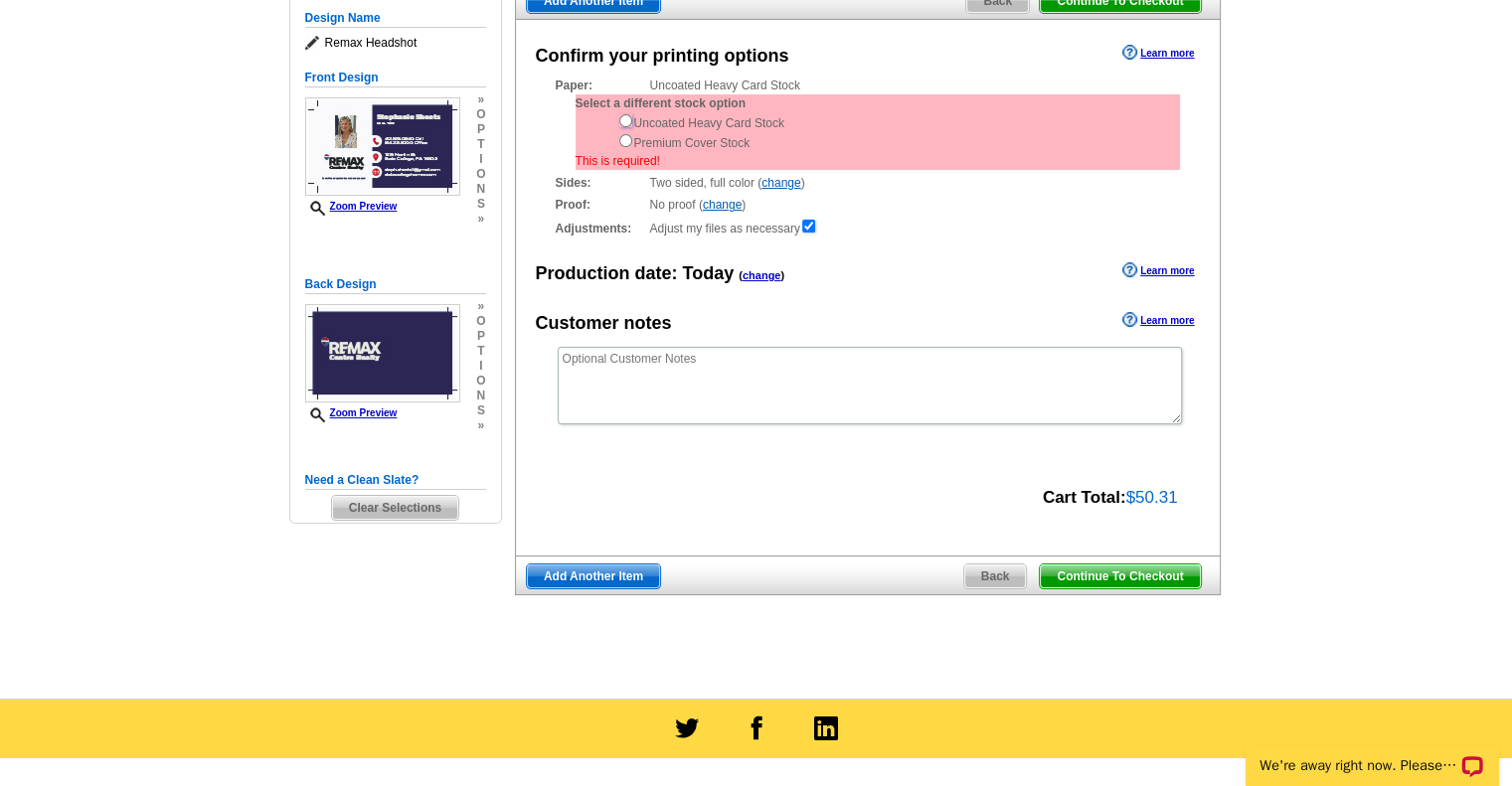 click at bounding box center (625, 120) 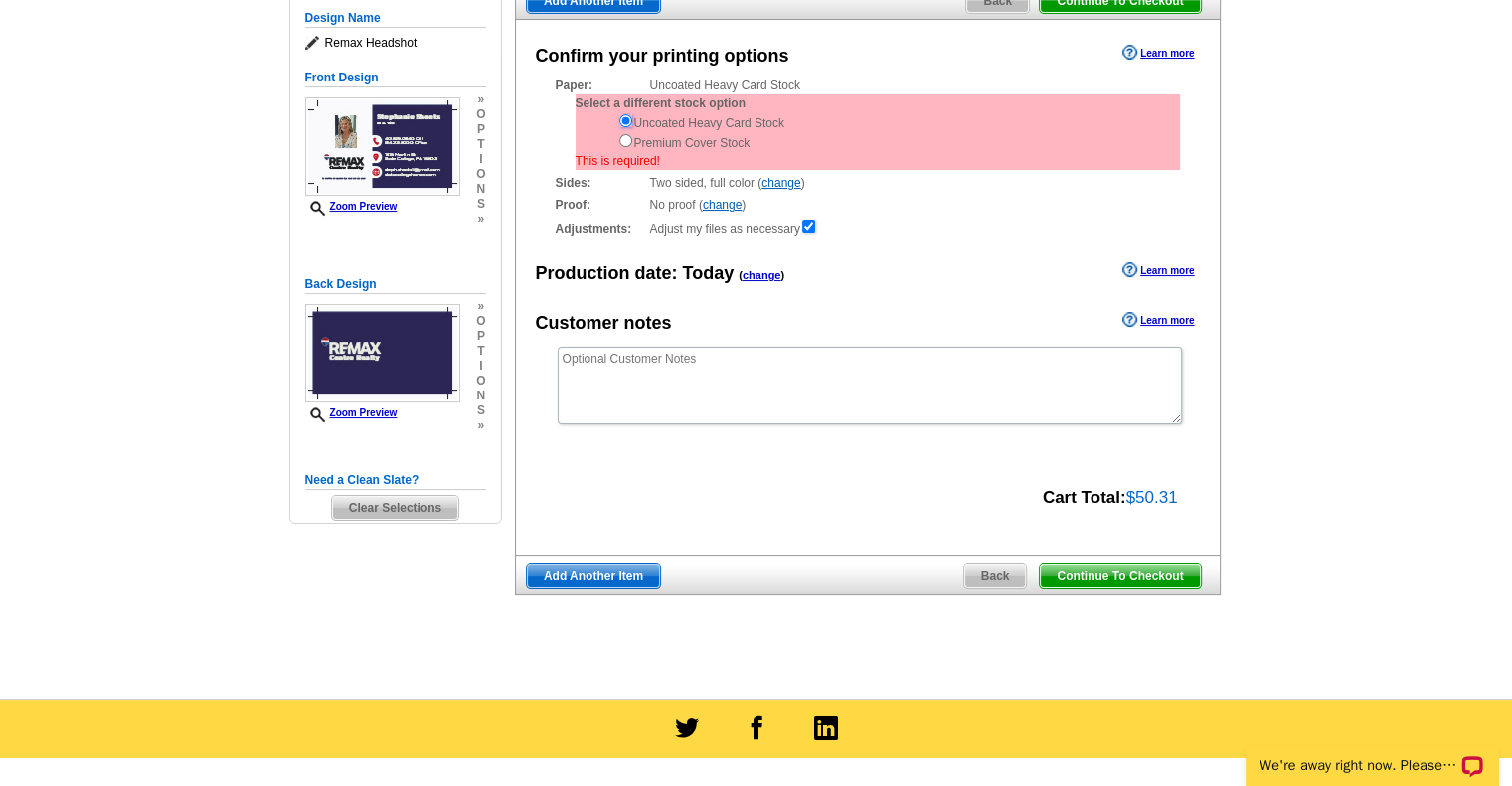 scroll, scrollTop: 0, scrollLeft: 0, axis: both 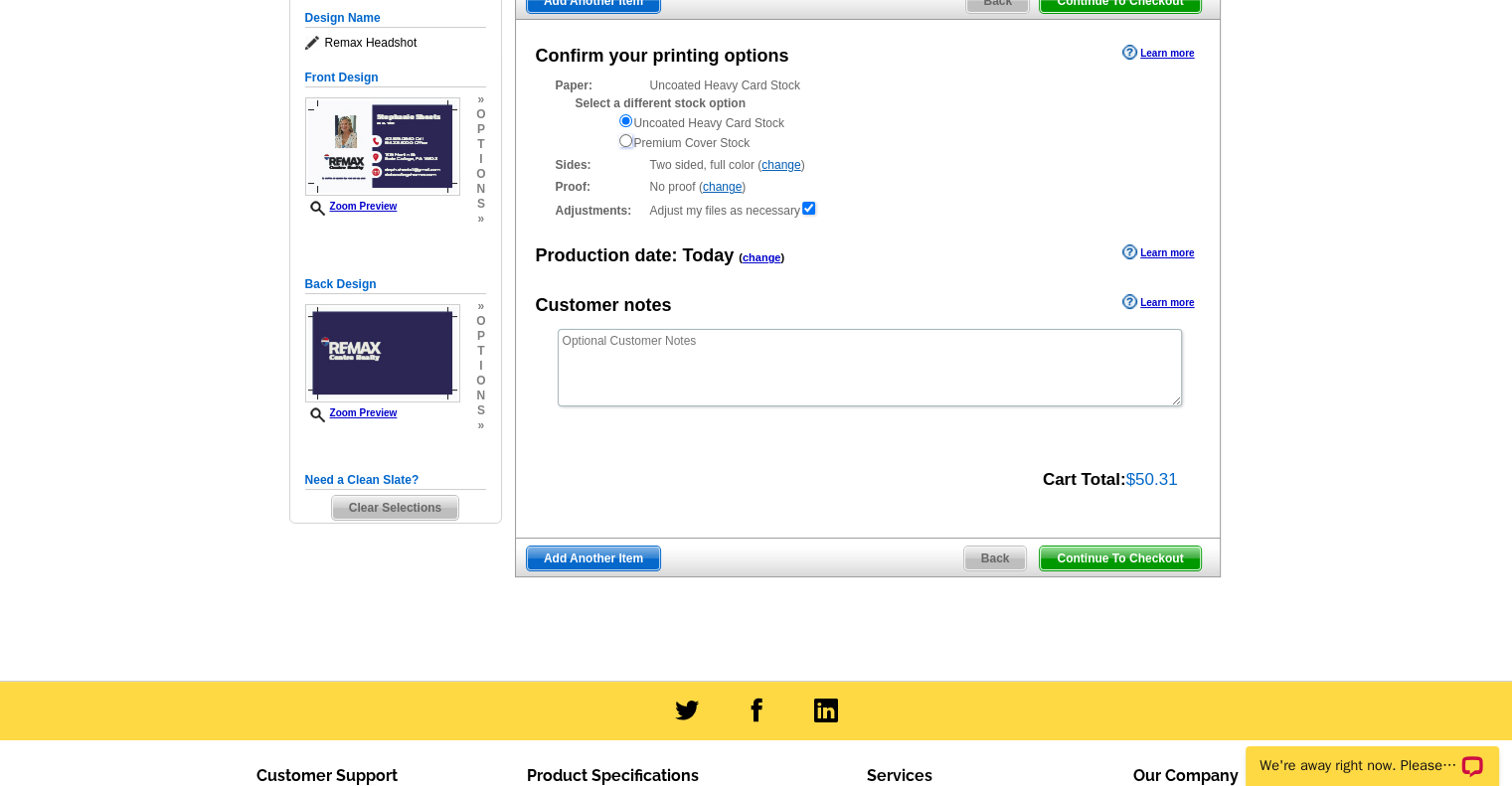 click at bounding box center (625, 140) 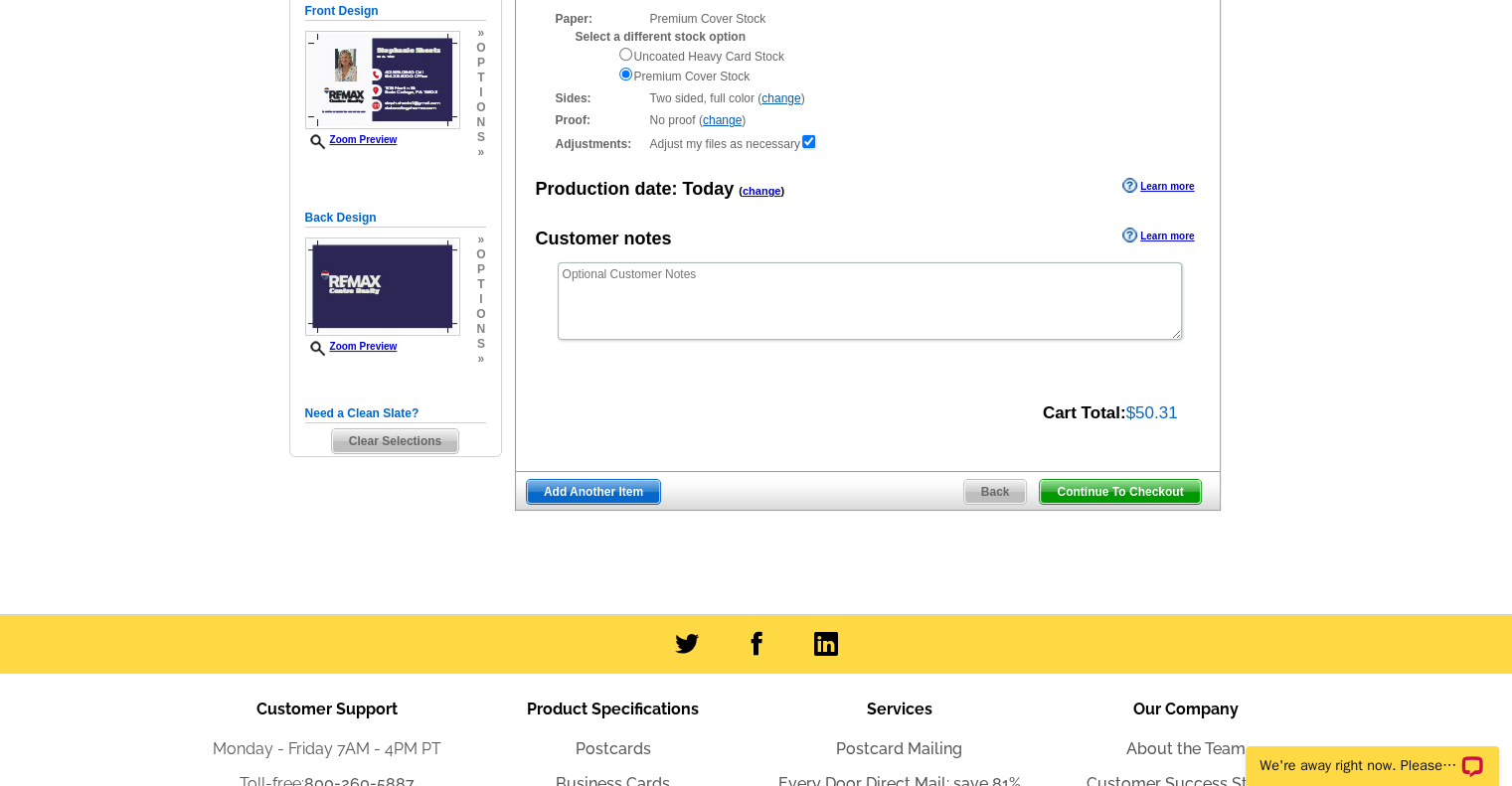scroll, scrollTop: 298, scrollLeft: 0, axis: vertical 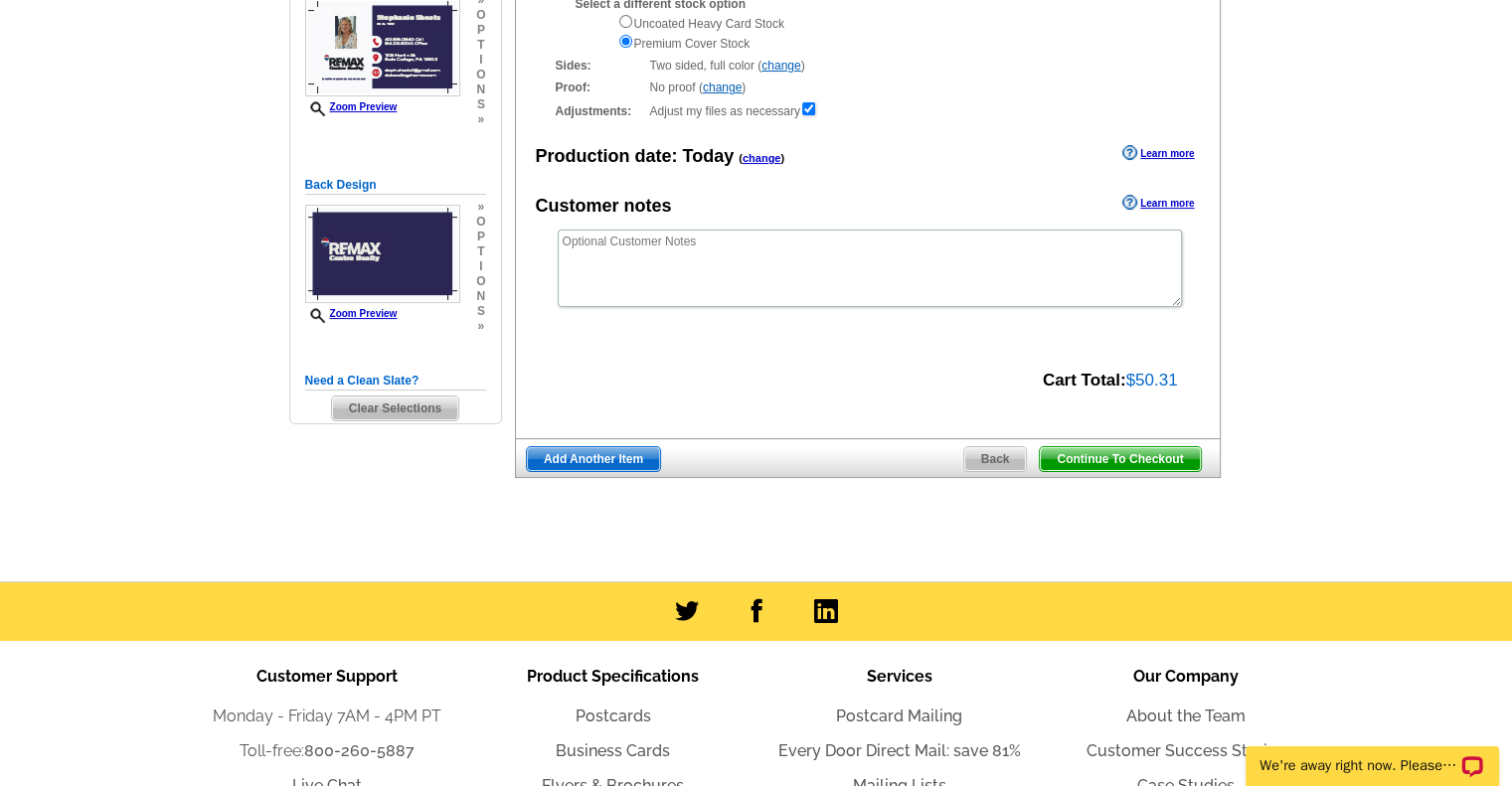 click on "Continue To Checkout" at bounding box center [1119, 459] 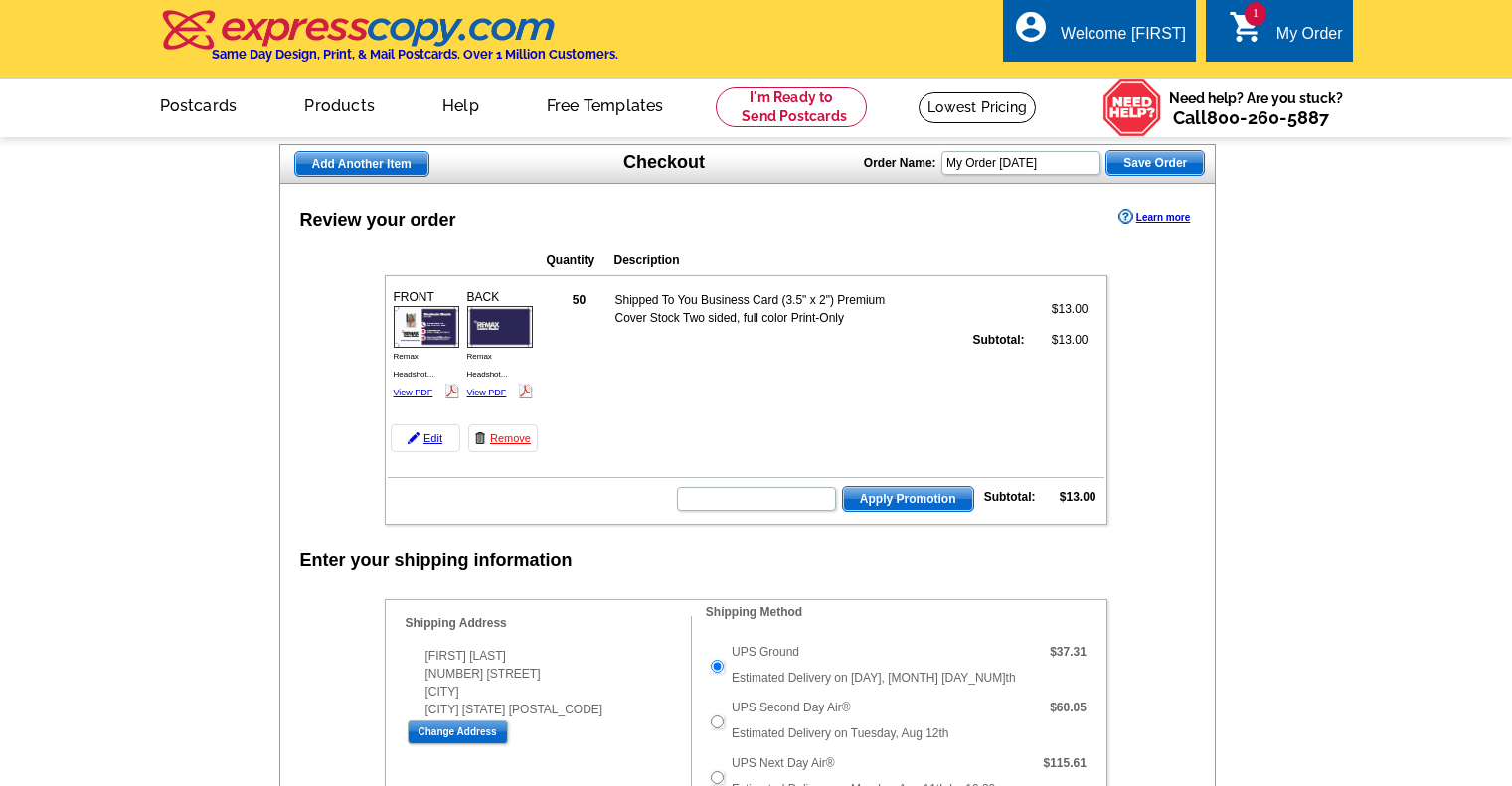 scroll, scrollTop: 0, scrollLeft: 0, axis: both 